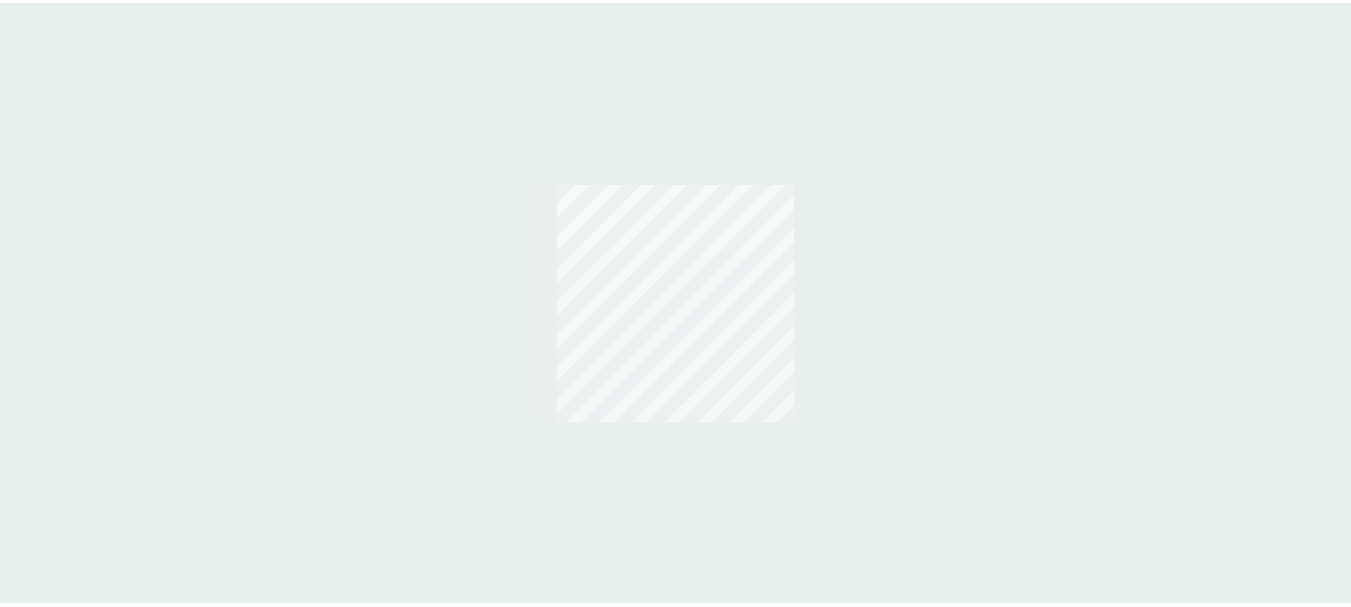 scroll, scrollTop: 0, scrollLeft: 0, axis: both 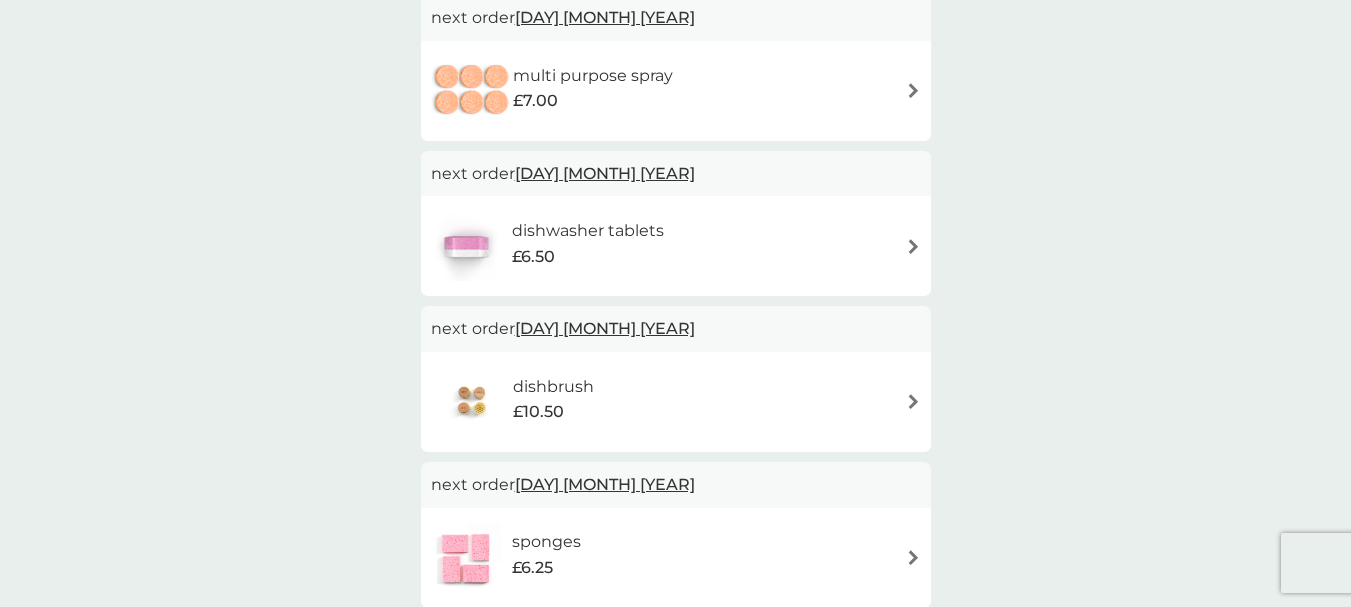 click at bounding box center (913, 246) 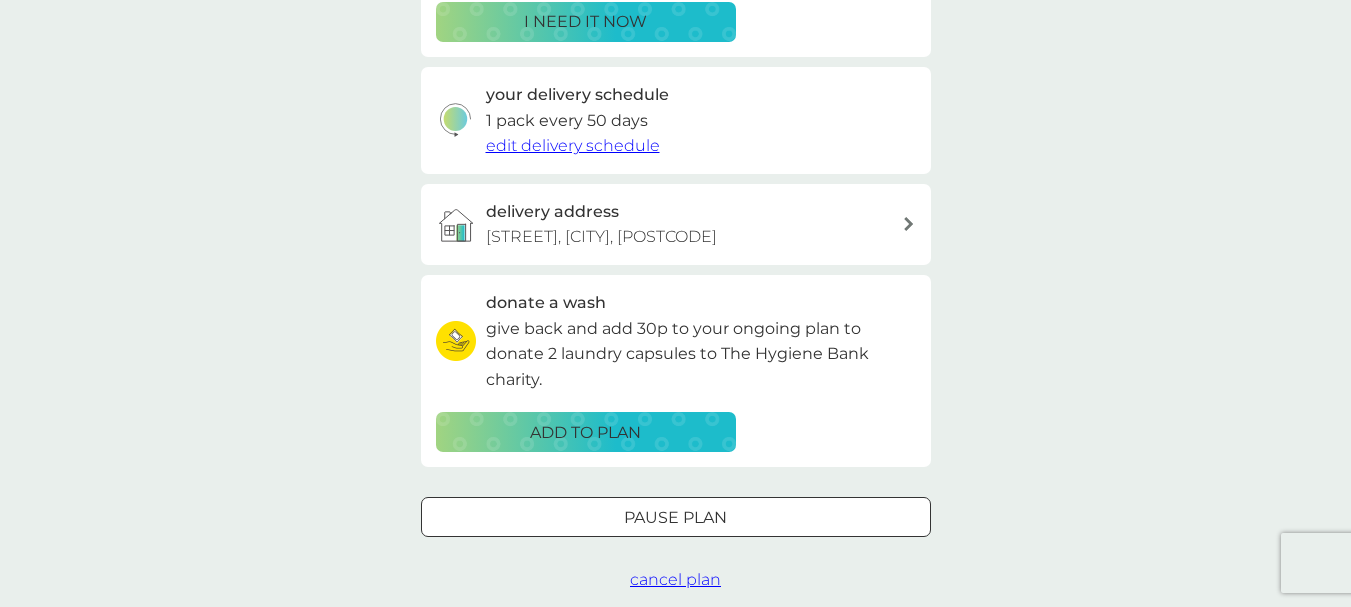 scroll, scrollTop: 0, scrollLeft: 0, axis: both 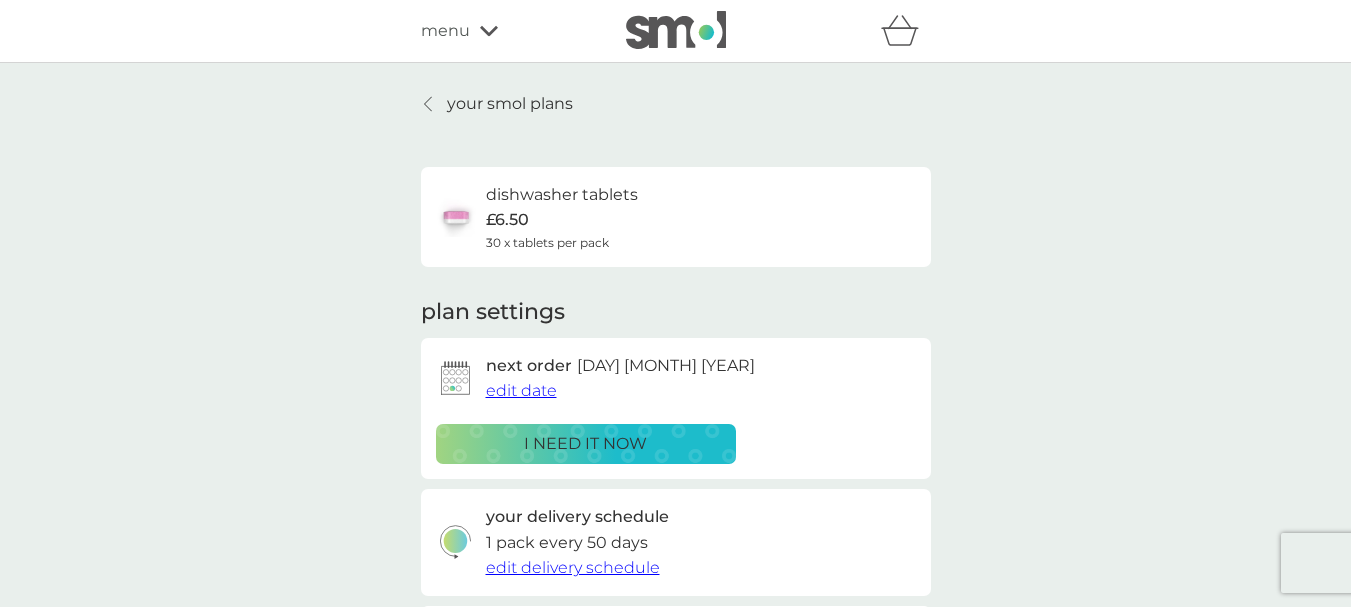click on "edit date" at bounding box center [521, 390] 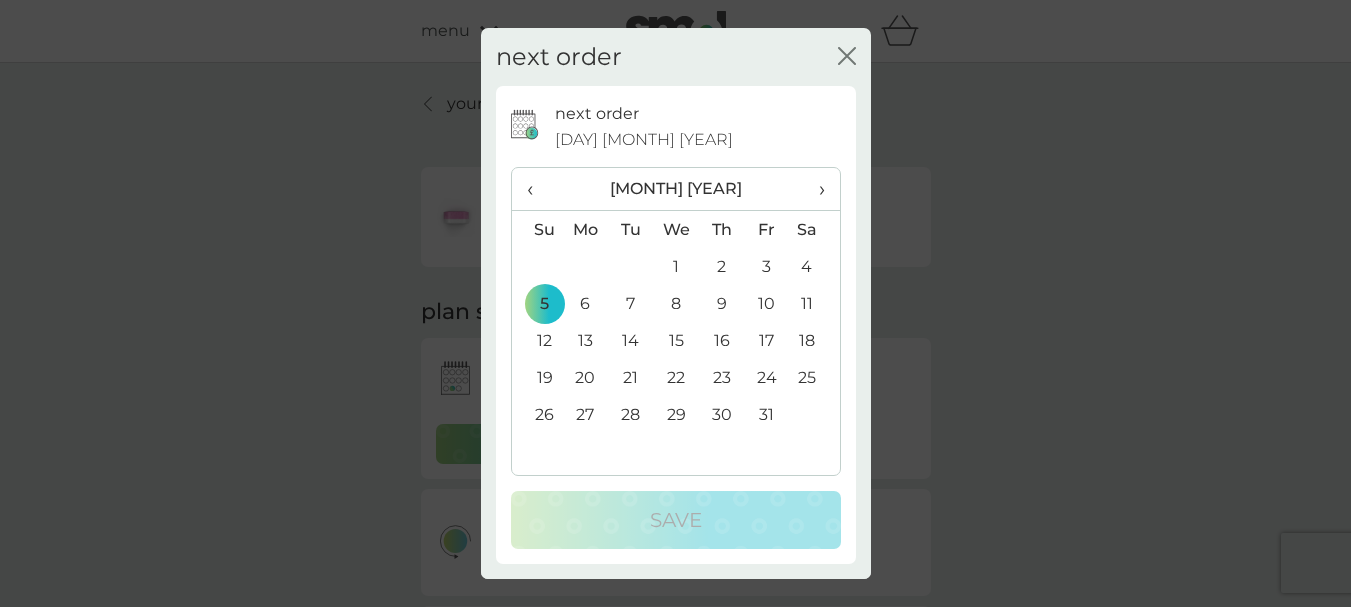 click 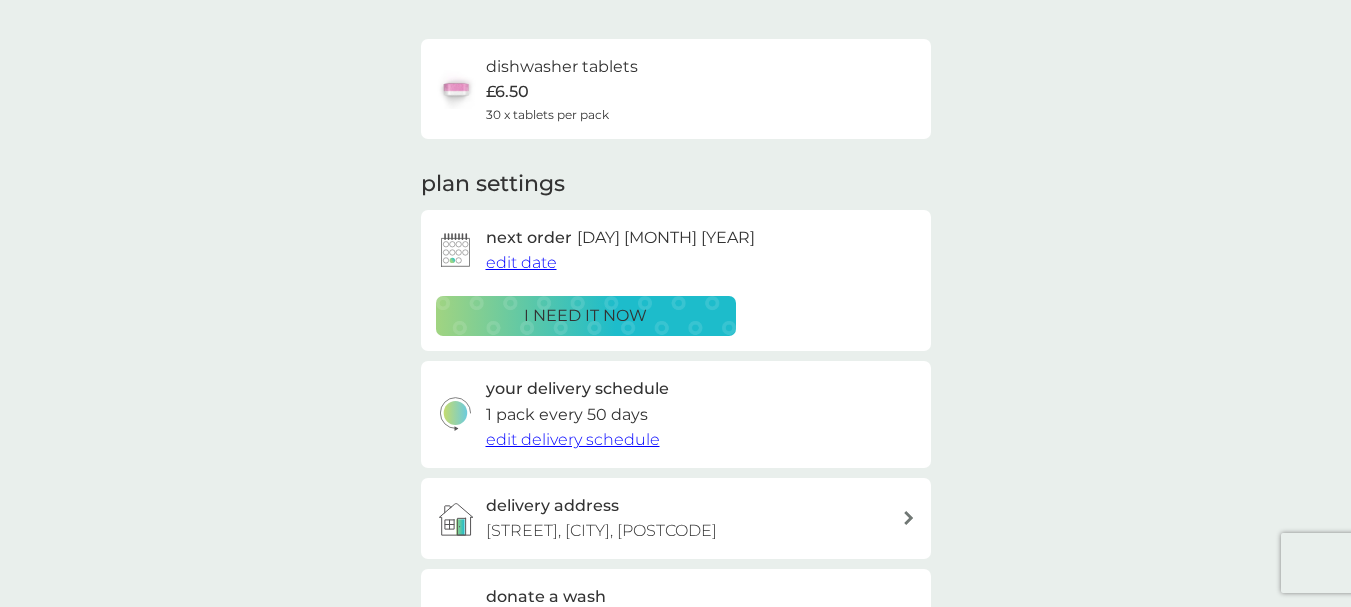 scroll, scrollTop: 0, scrollLeft: 0, axis: both 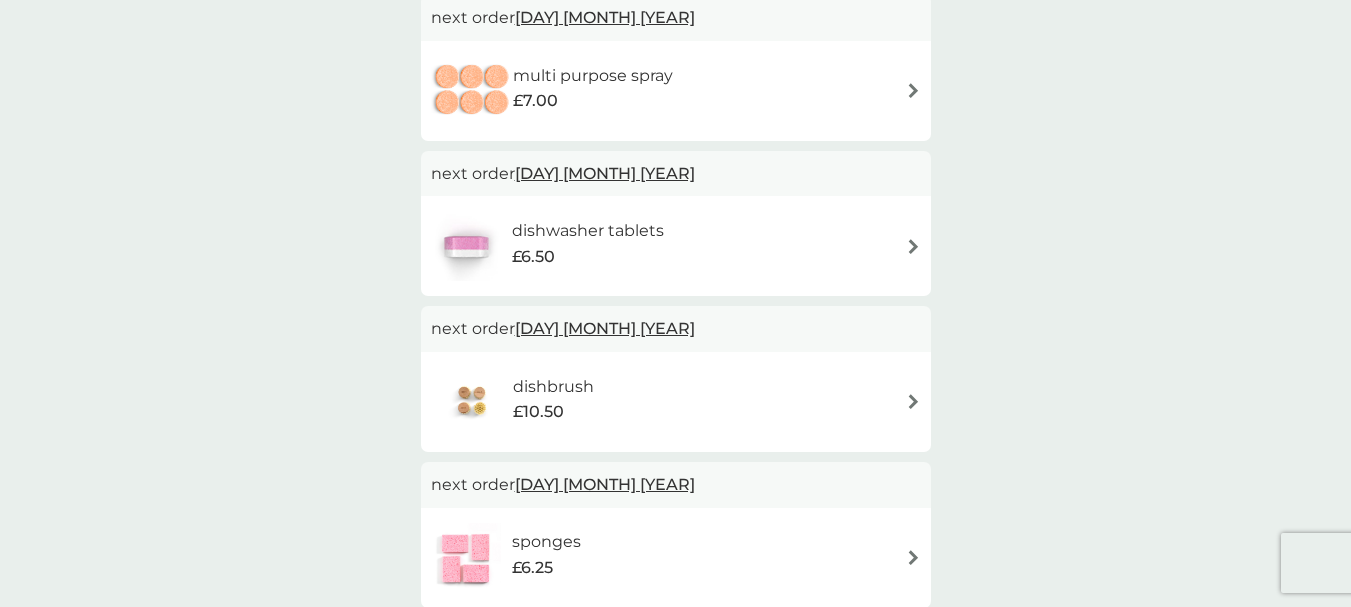 click at bounding box center (913, 401) 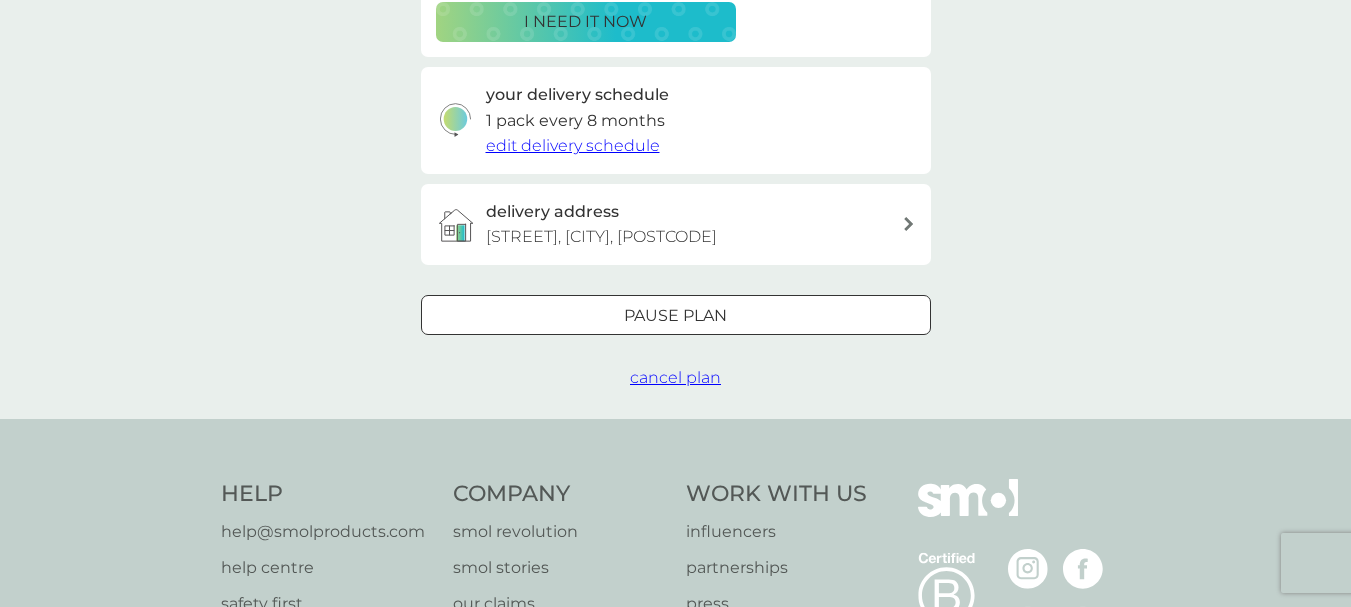 scroll, scrollTop: 0, scrollLeft: 0, axis: both 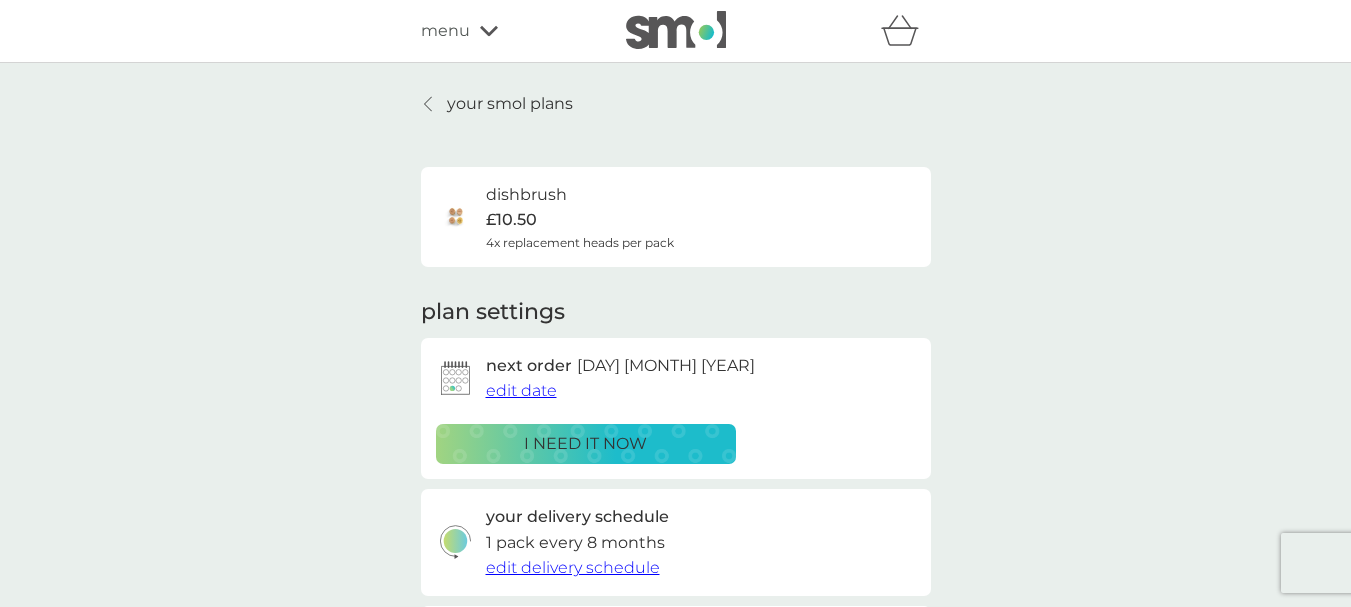 click on "edit date" at bounding box center (521, 390) 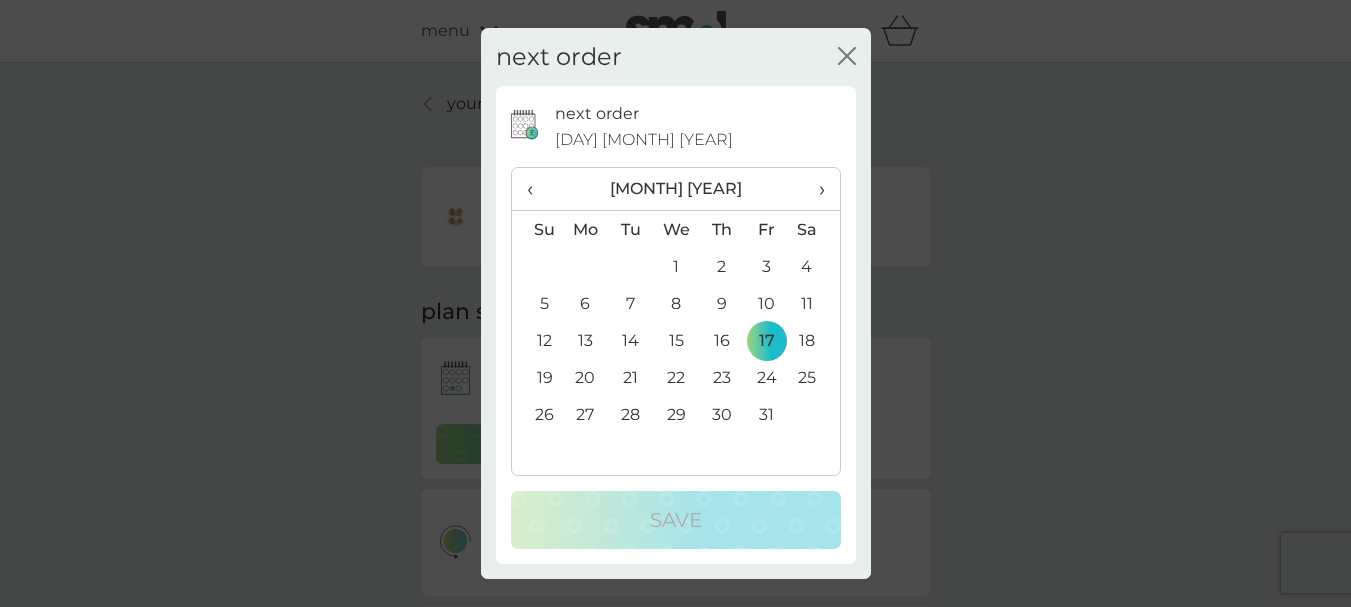 click on "5" at bounding box center (537, 303) 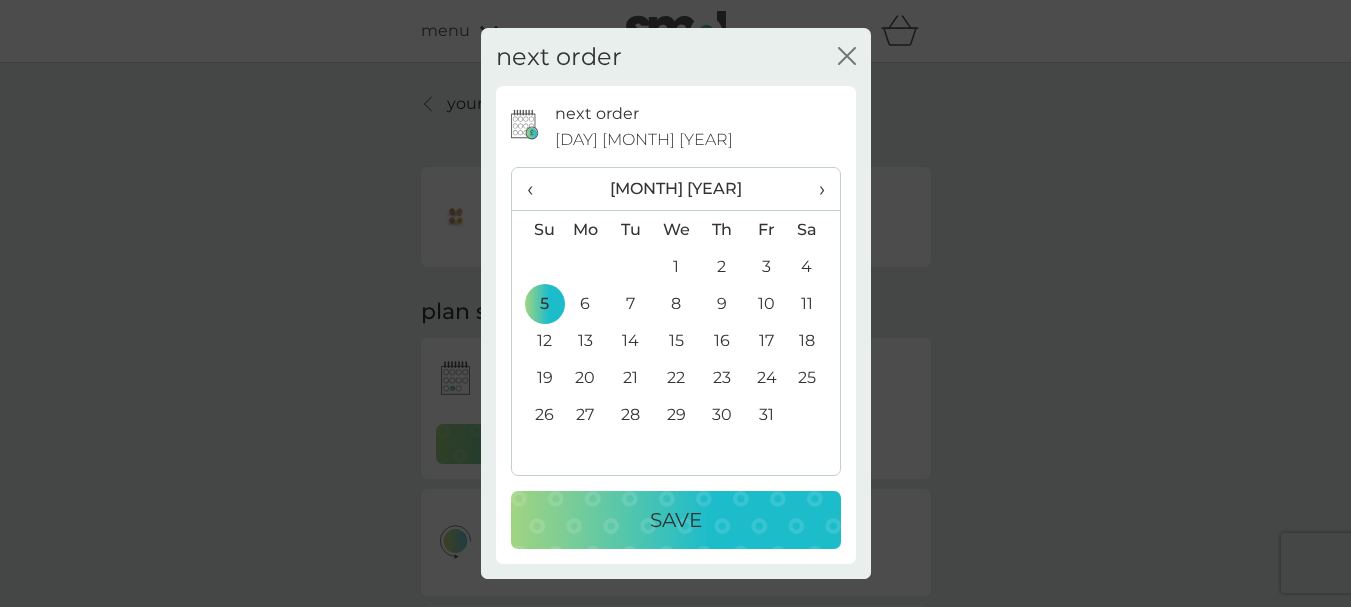 click on "Save" at bounding box center (676, 520) 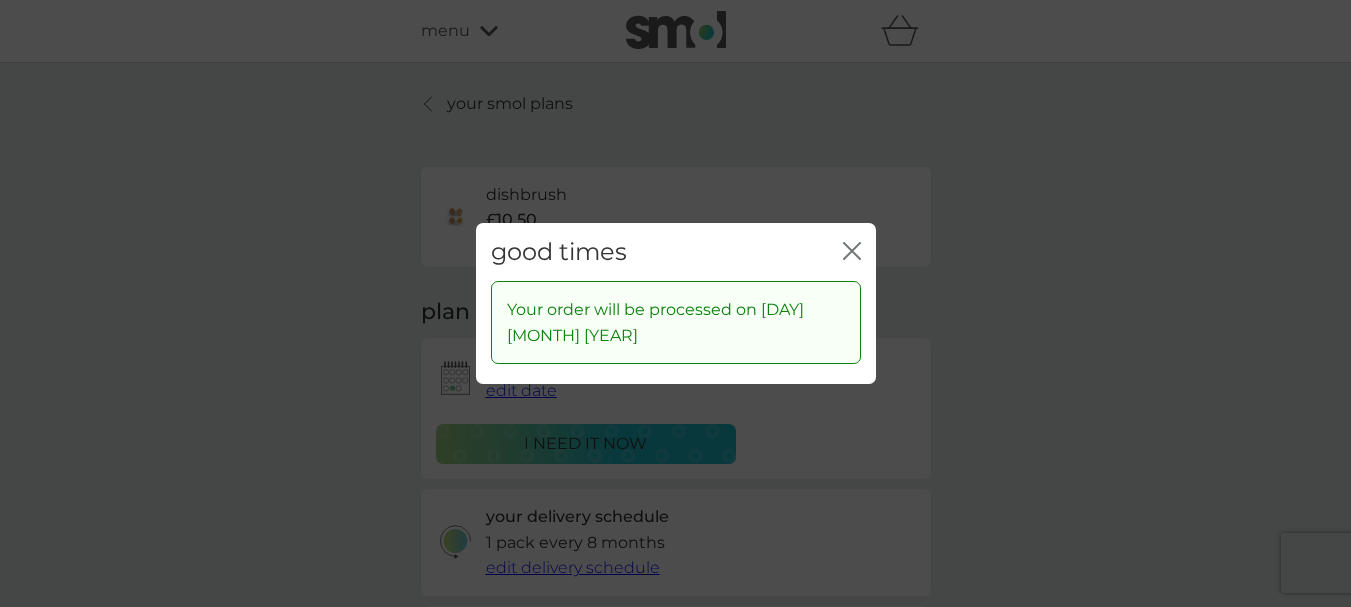 click on "close" 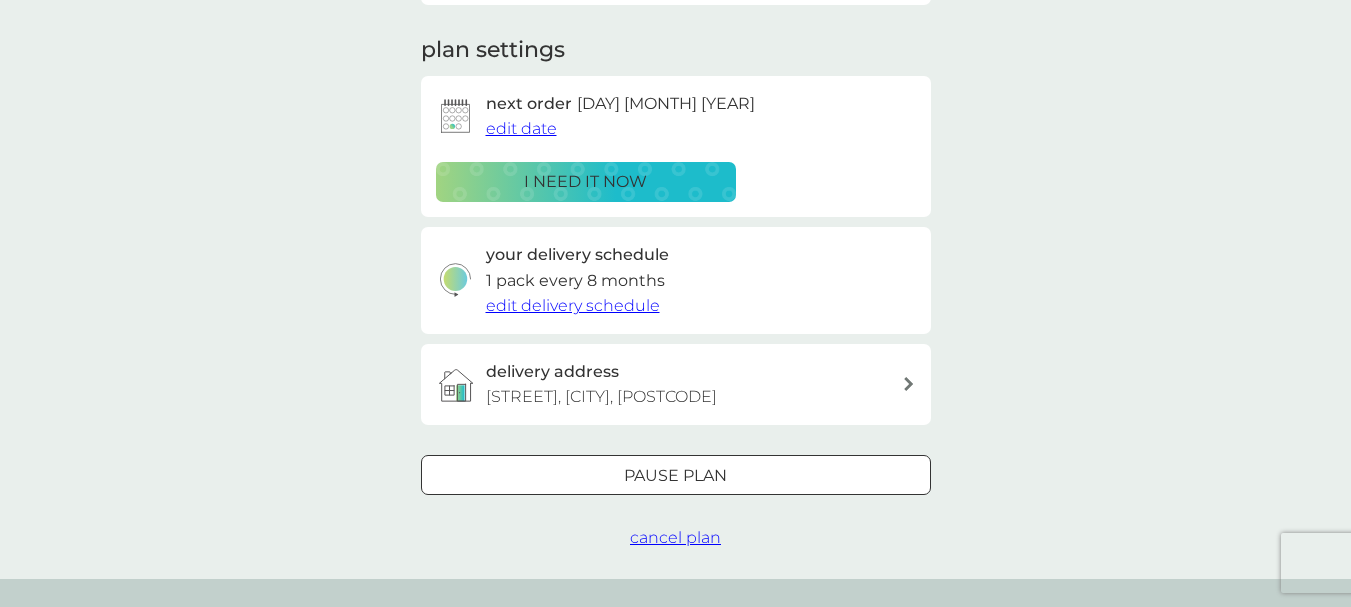 scroll, scrollTop: 274, scrollLeft: 0, axis: vertical 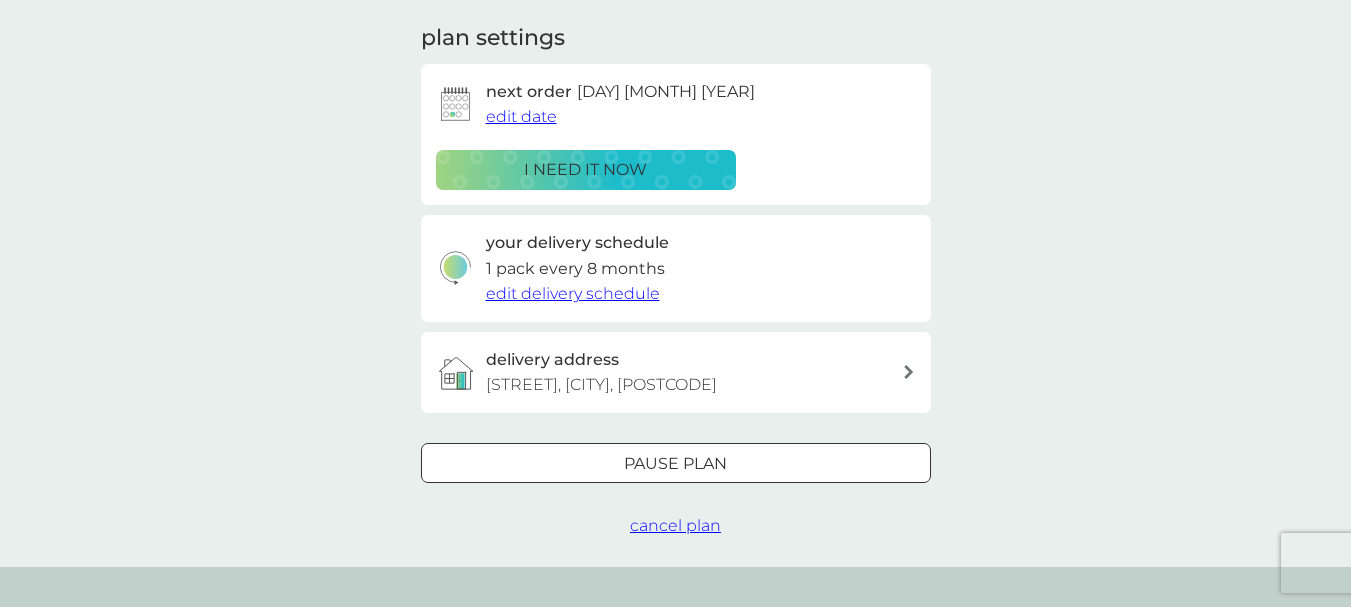 click on "edit delivery schedule" at bounding box center (573, 293) 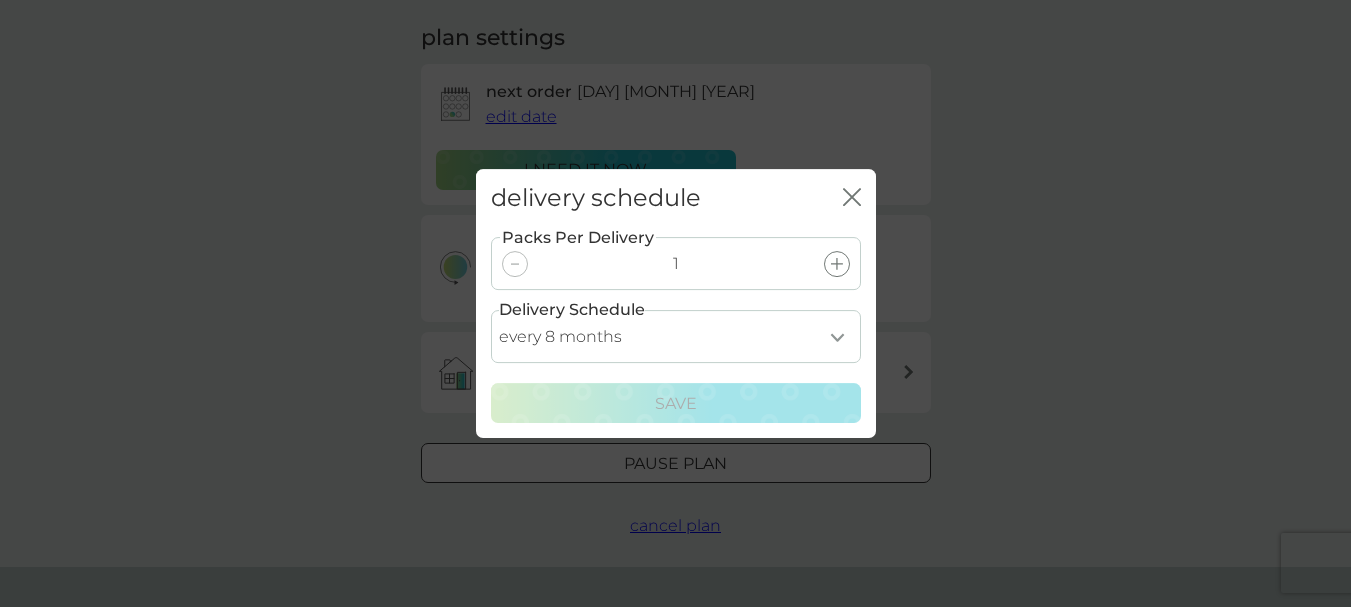 click on "close" 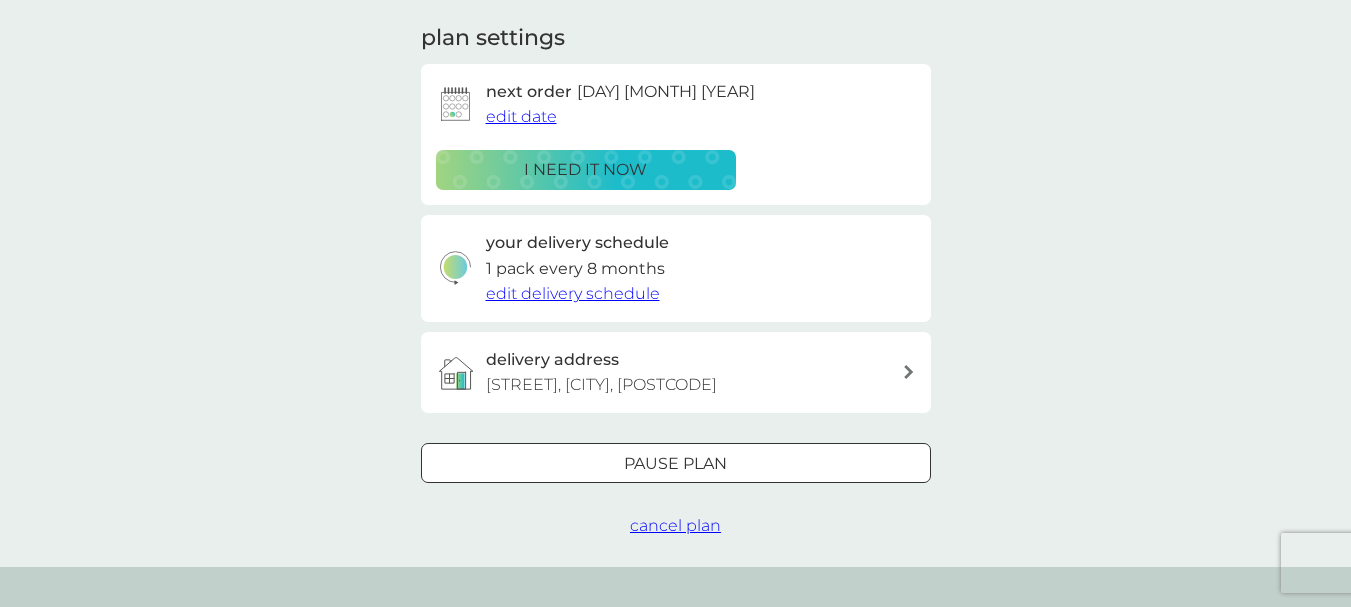 click on "edit delivery schedule" at bounding box center (573, 293) 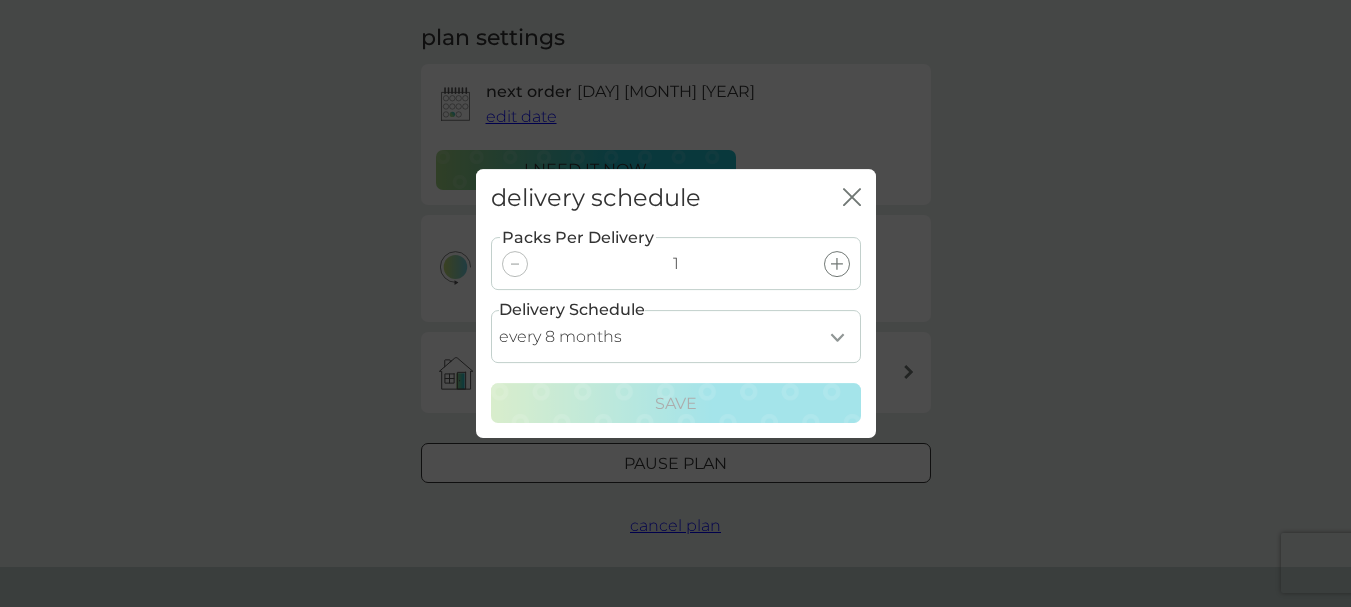 click on "close" 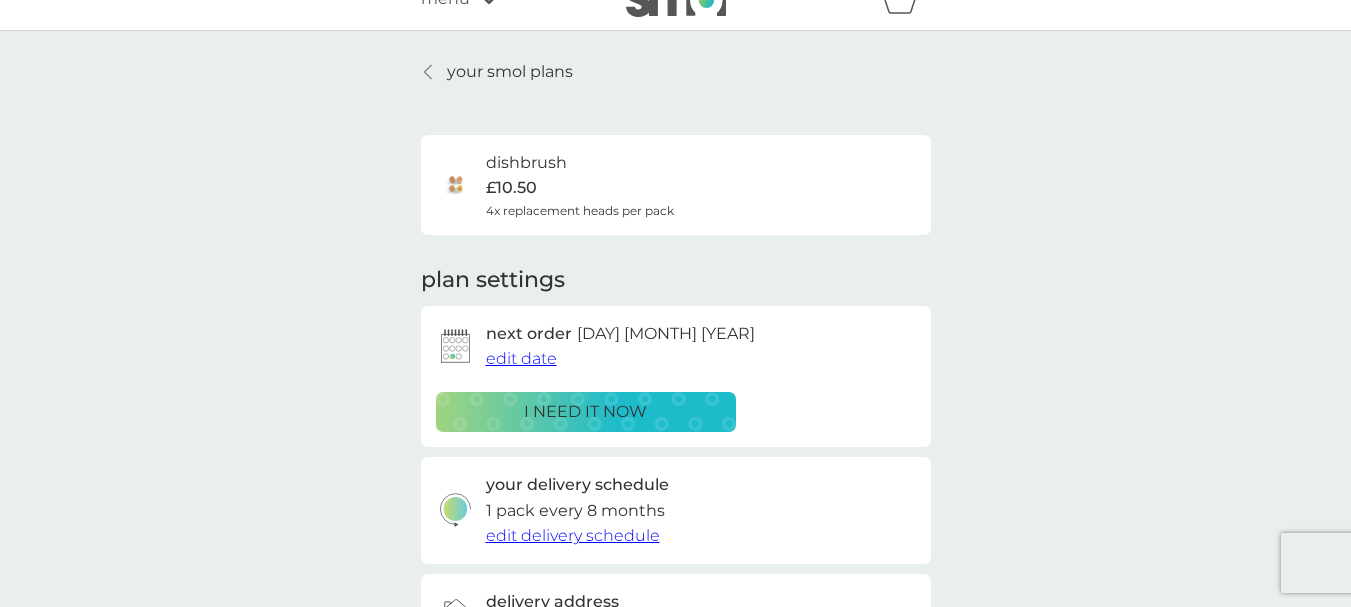 scroll, scrollTop: 0, scrollLeft: 0, axis: both 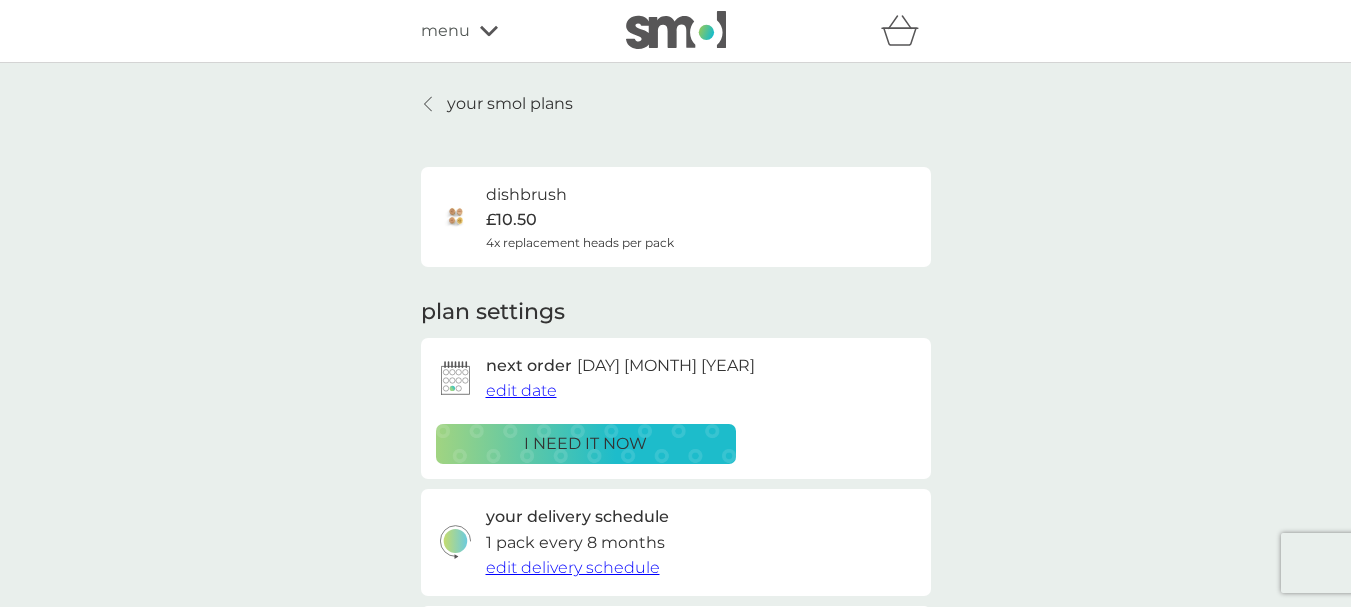 click on "dishbrush £10.50 4x replacement heads per pack" at bounding box center (676, 217) 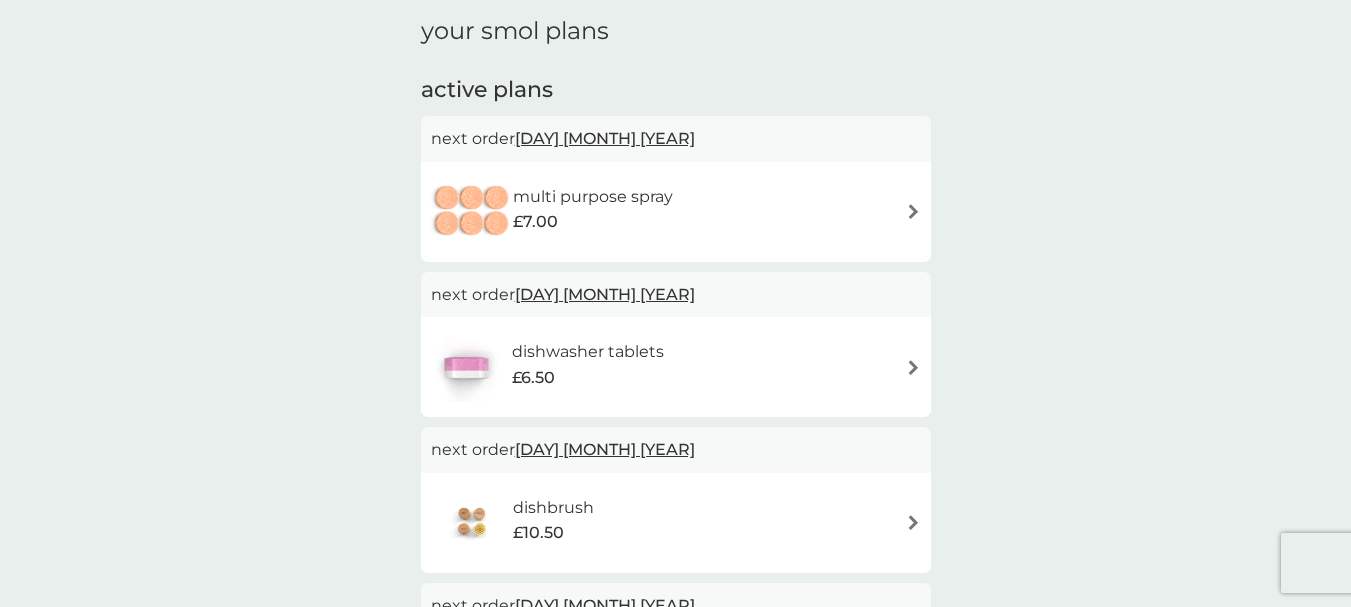 scroll, scrollTop: 330, scrollLeft: 0, axis: vertical 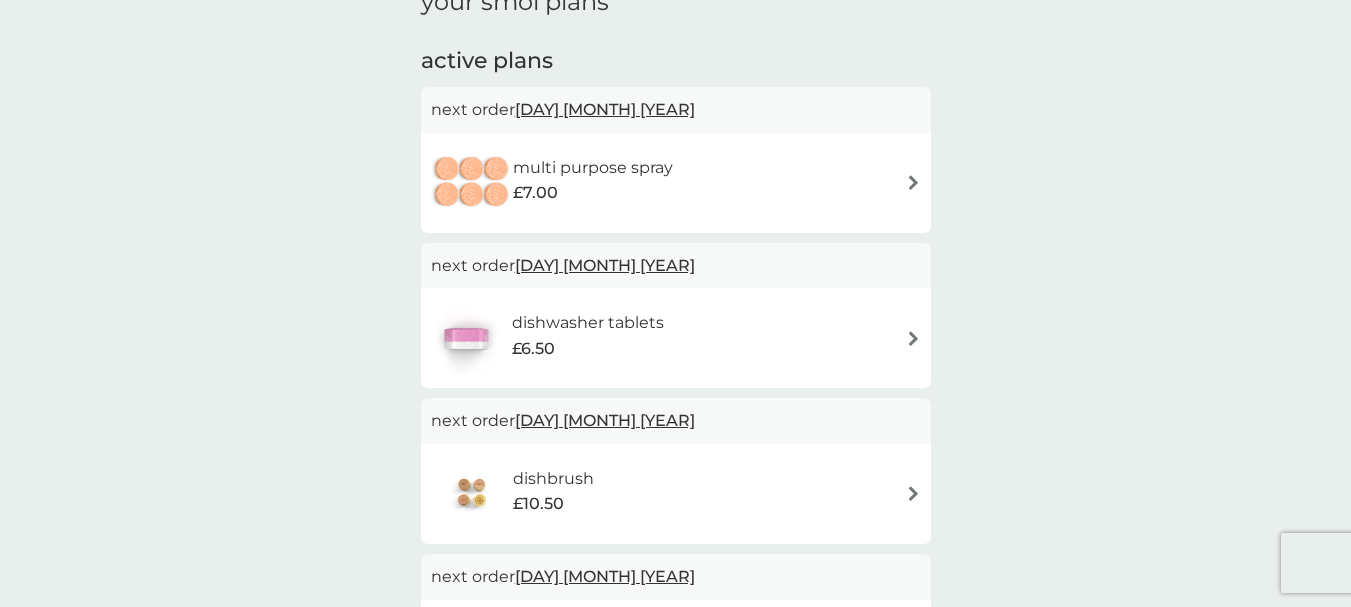 click on "[DAY] [MONTH] [YEAR]" at bounding box center (605, 109) 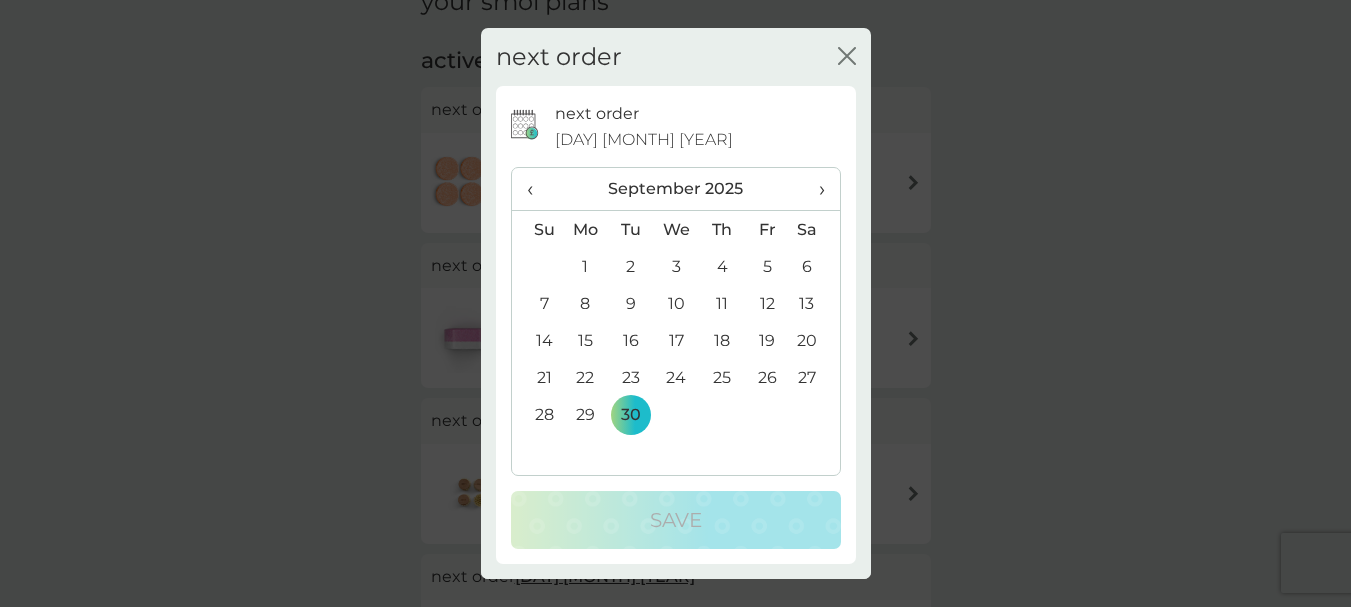 click on "›" at bounding box center (814, 189) 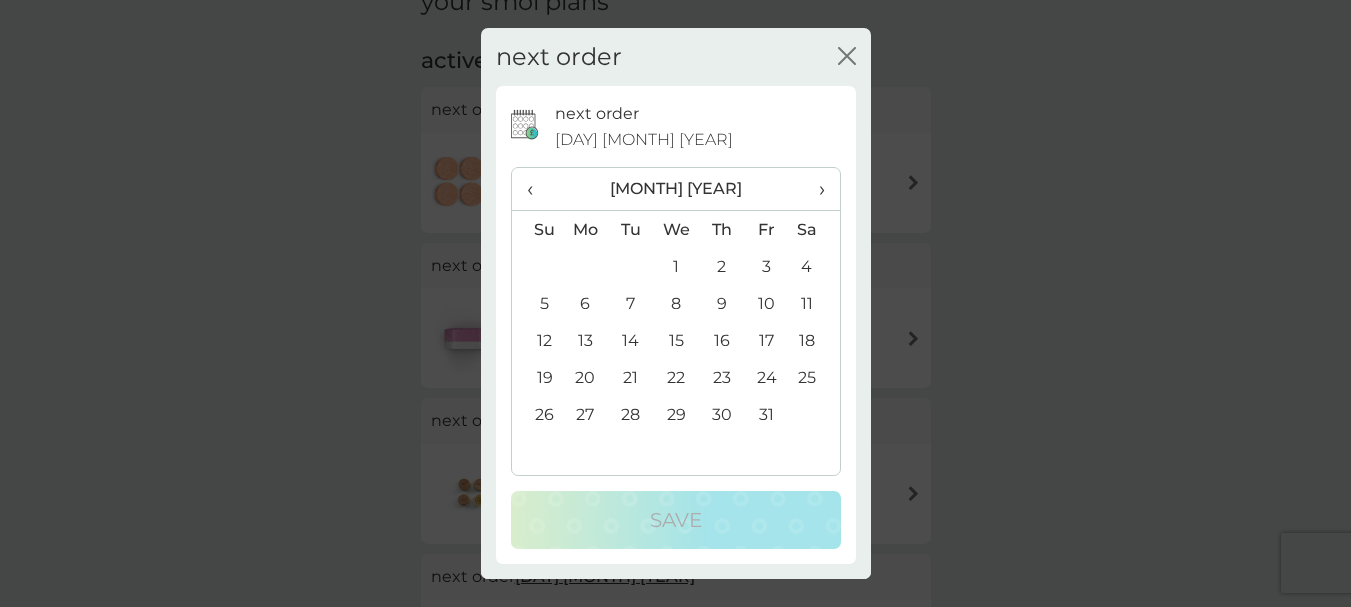 click on "5" at bounding box center (537, 303) 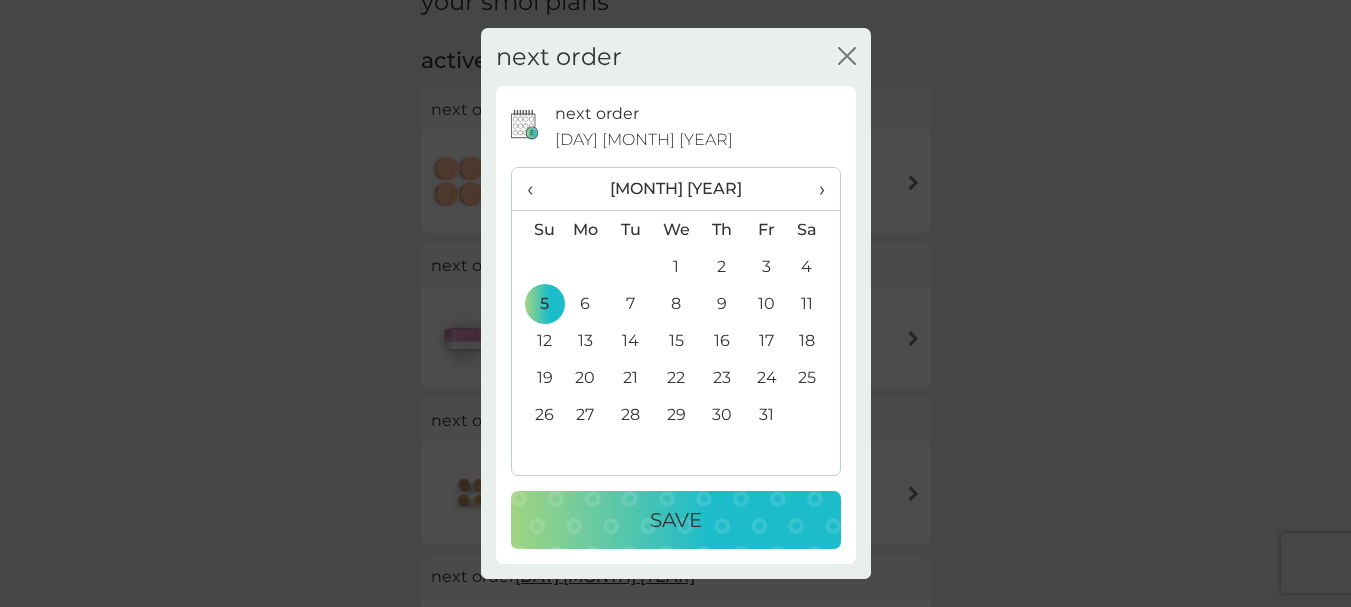 click on "Save" at bounding box center [676, 520] 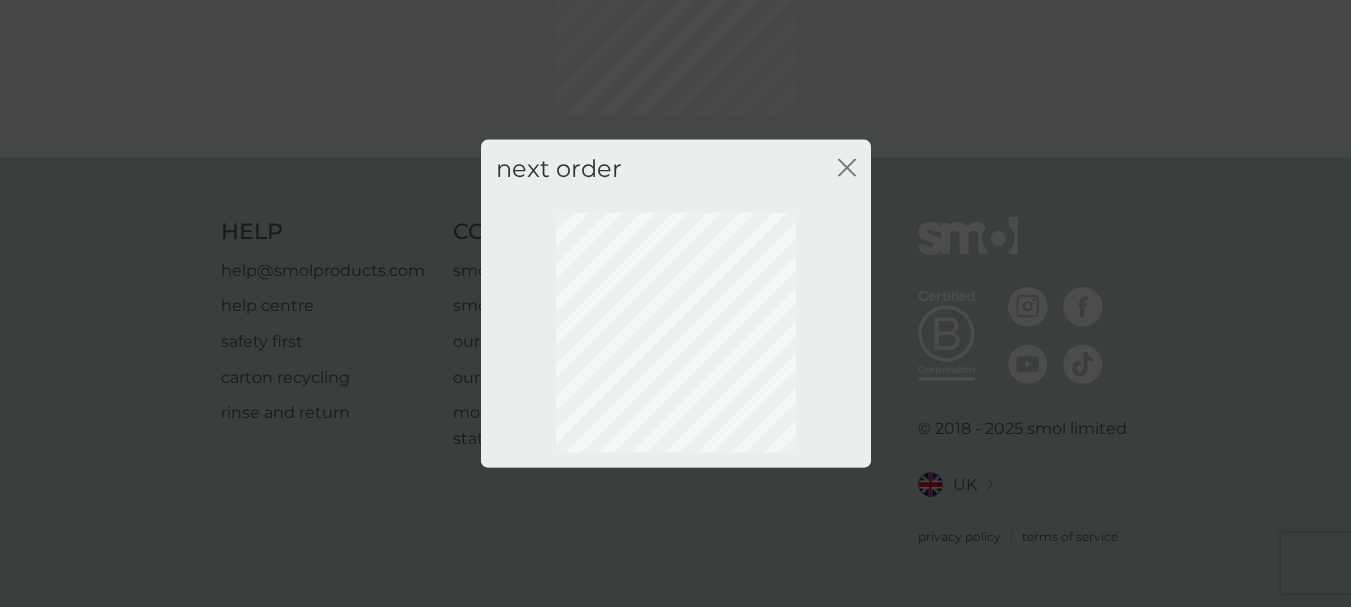 scroll, scrollTop: 232, scrollLeft: 0, axis: vertical 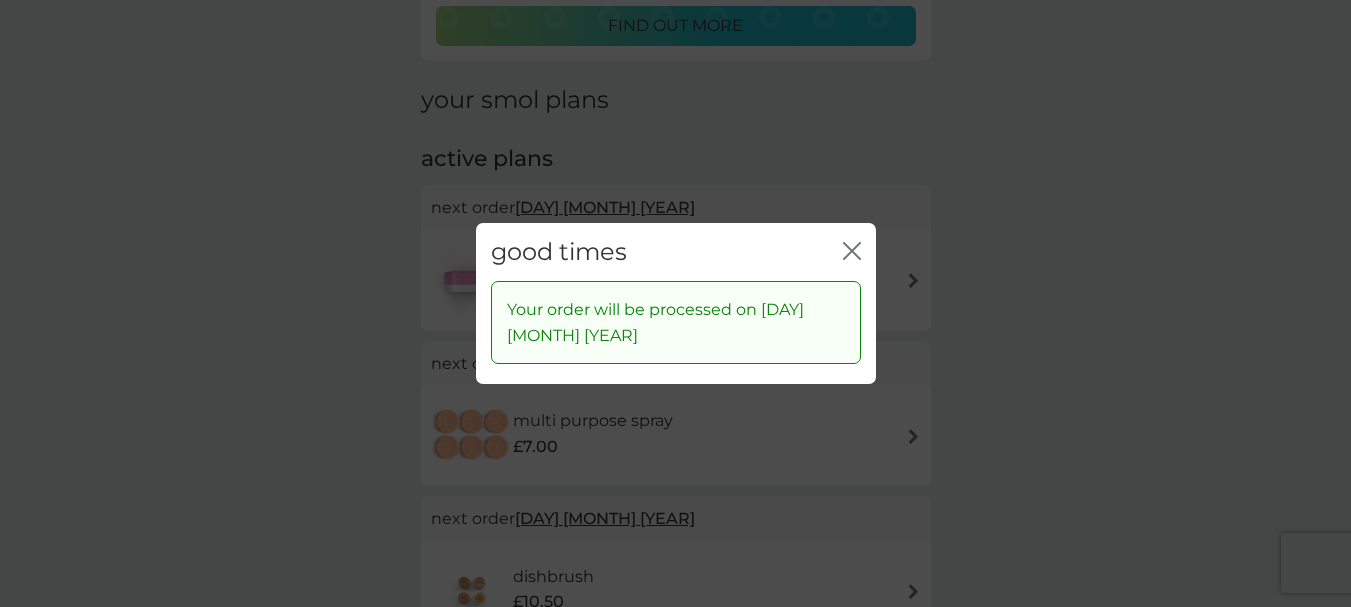 click on "close" 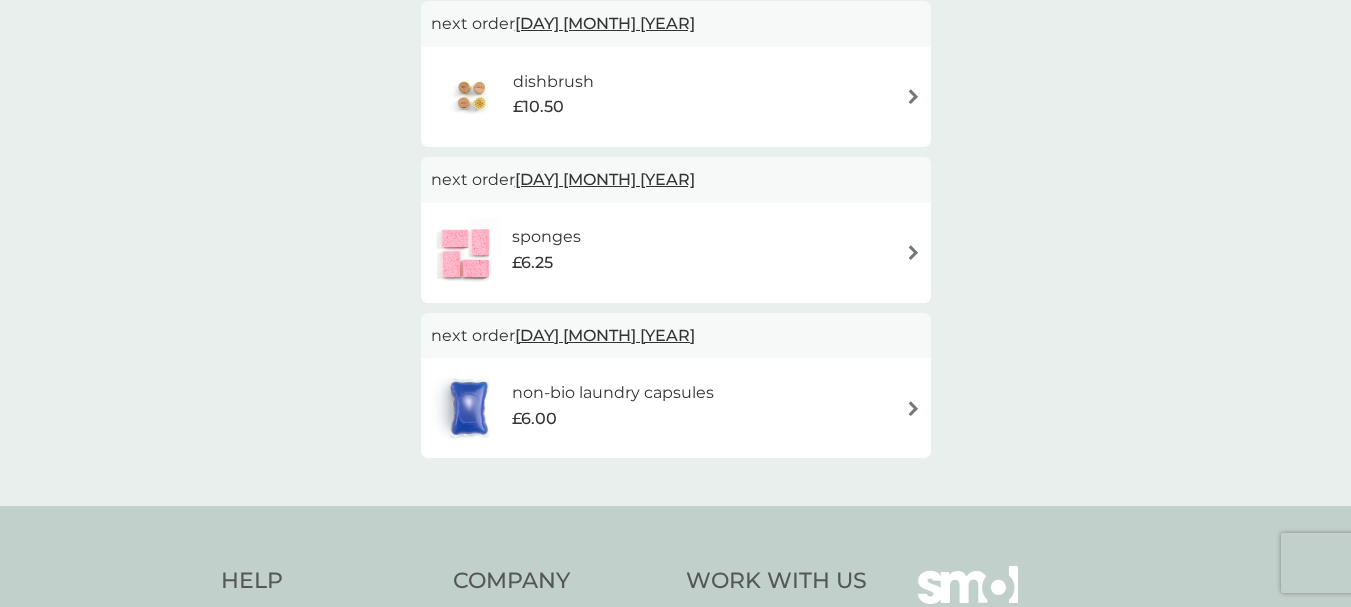 scroll, scrollTop: 730, scrollLeft: 0, axis: vertical 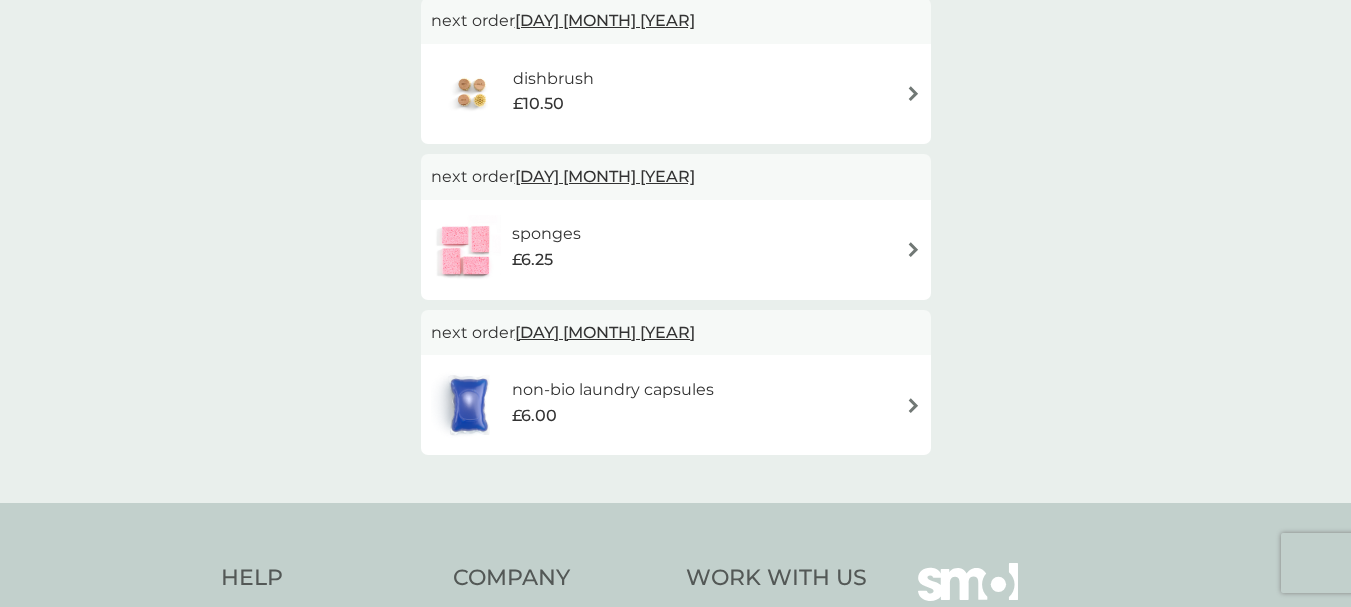 click at bounding box center [913, 249] 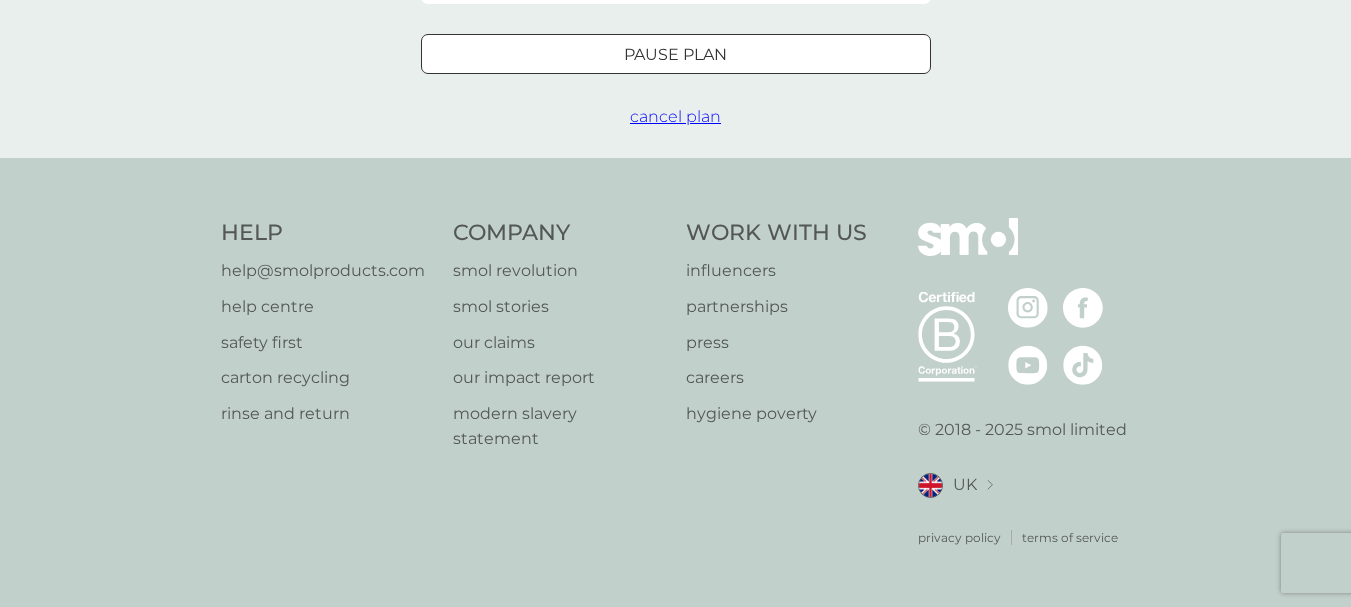 scroll, scrollTop: 0, scrollLeft: 0, axis: both 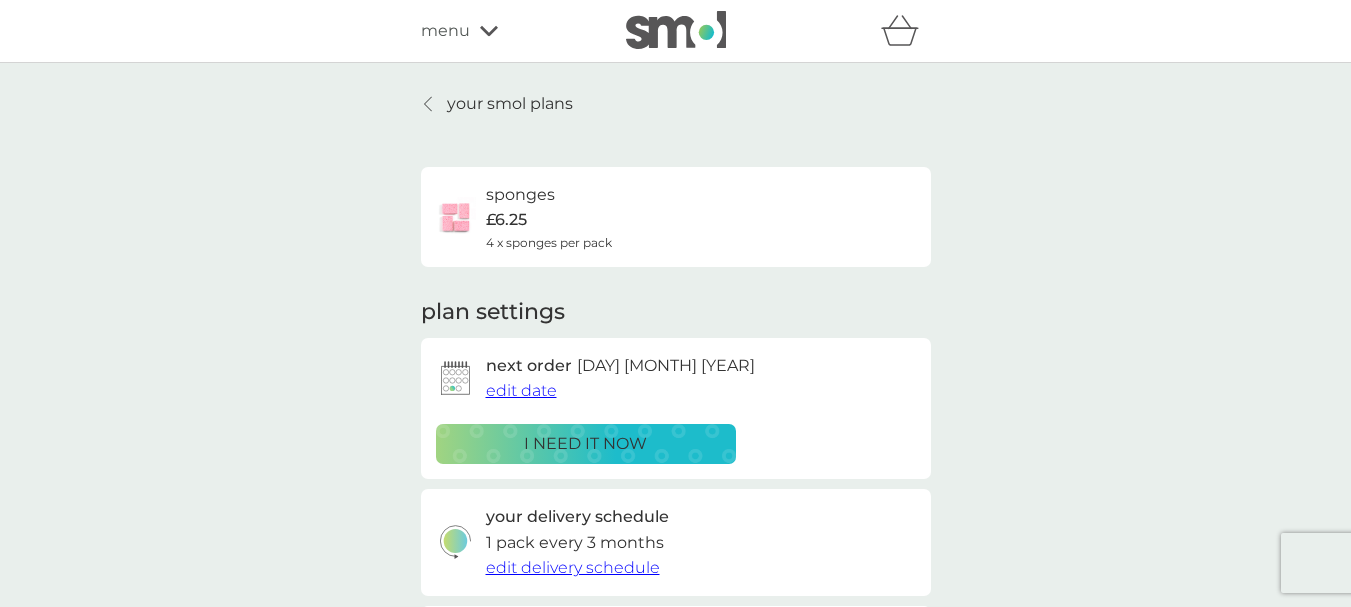 click on "edit date" at bounding box center (521, 390) 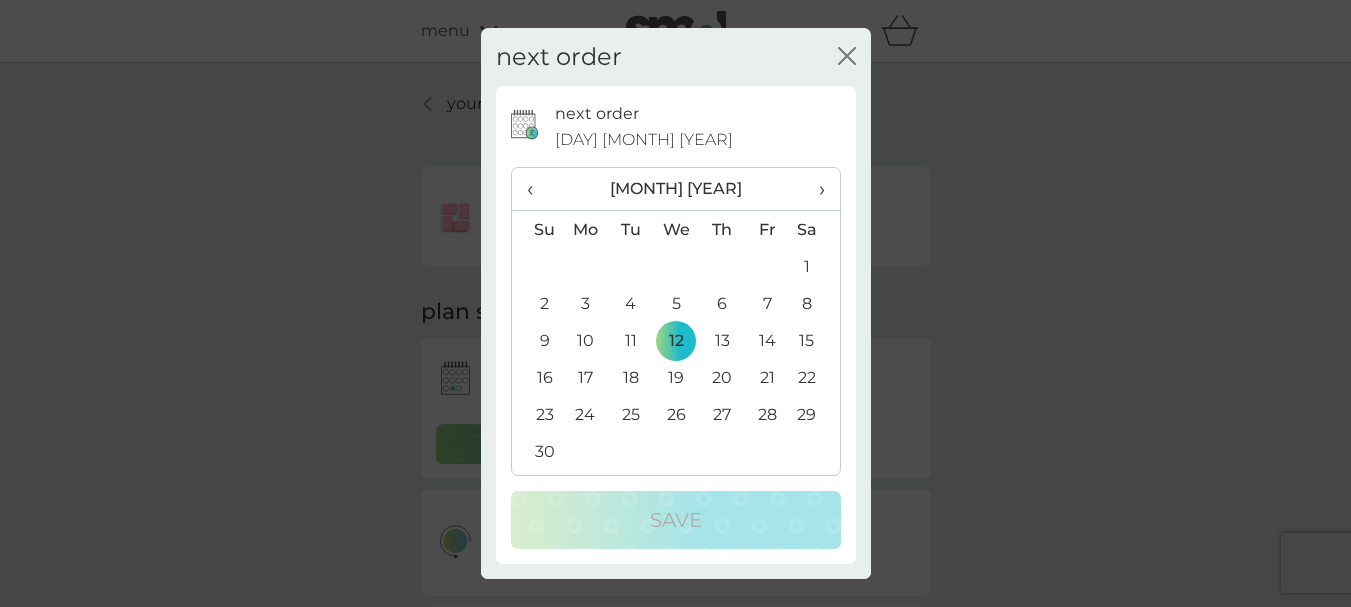 click on "5" at bounding box center [676, 303] 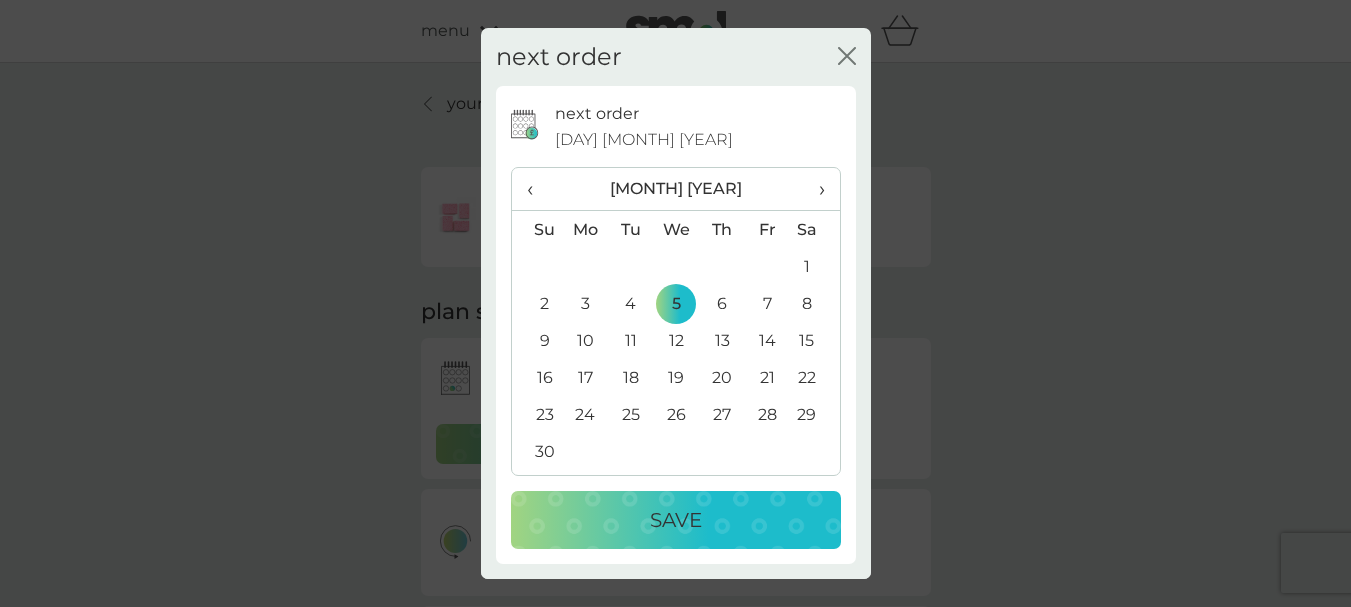 click on "Save" at bounding box center [676, 520] 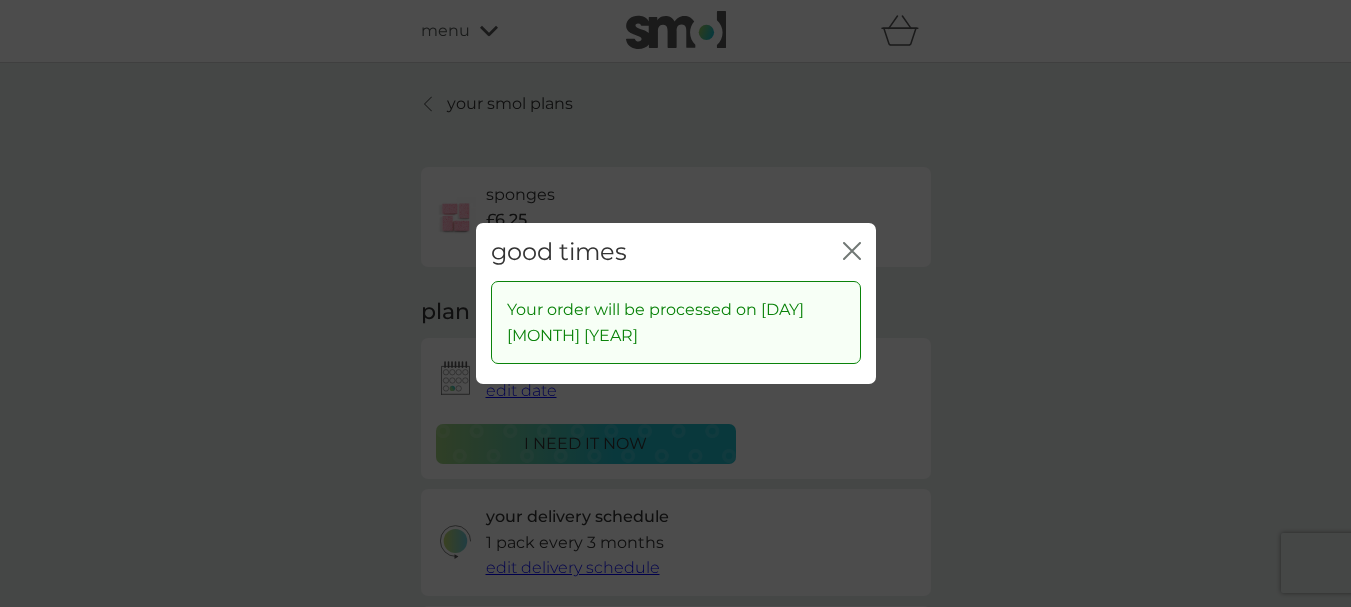 click on "close" 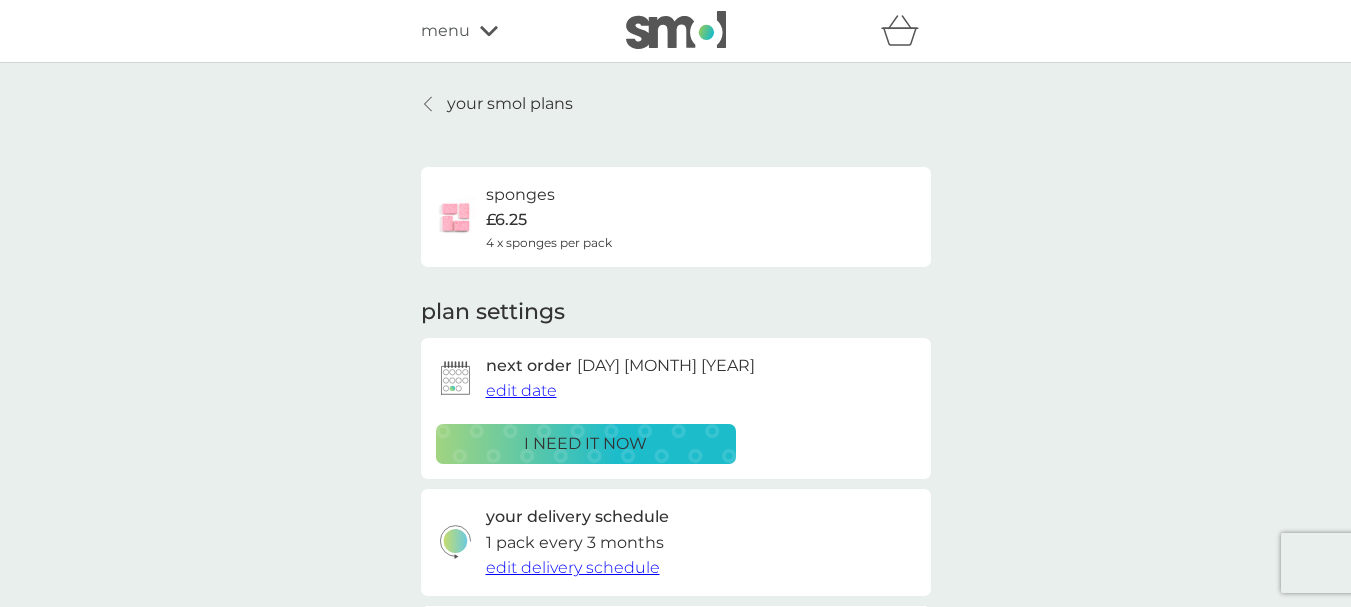 click on "edit date" at bounding box center [521, 390] 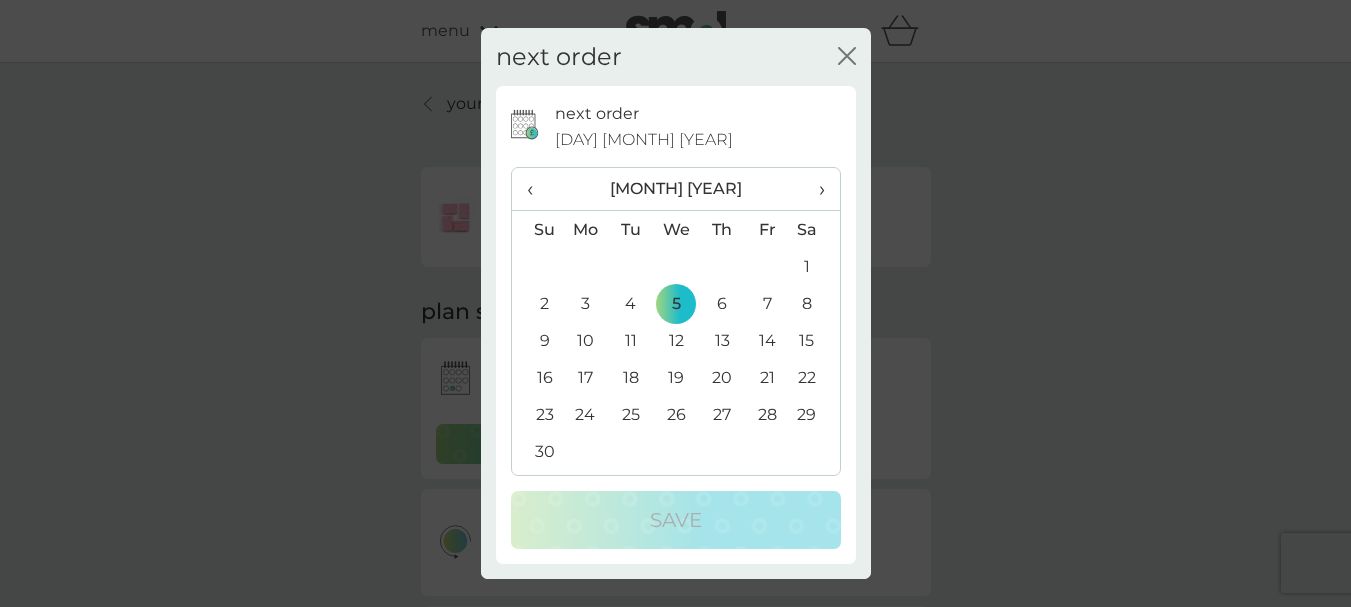 click on "‹" at bounding box center (537, 189) 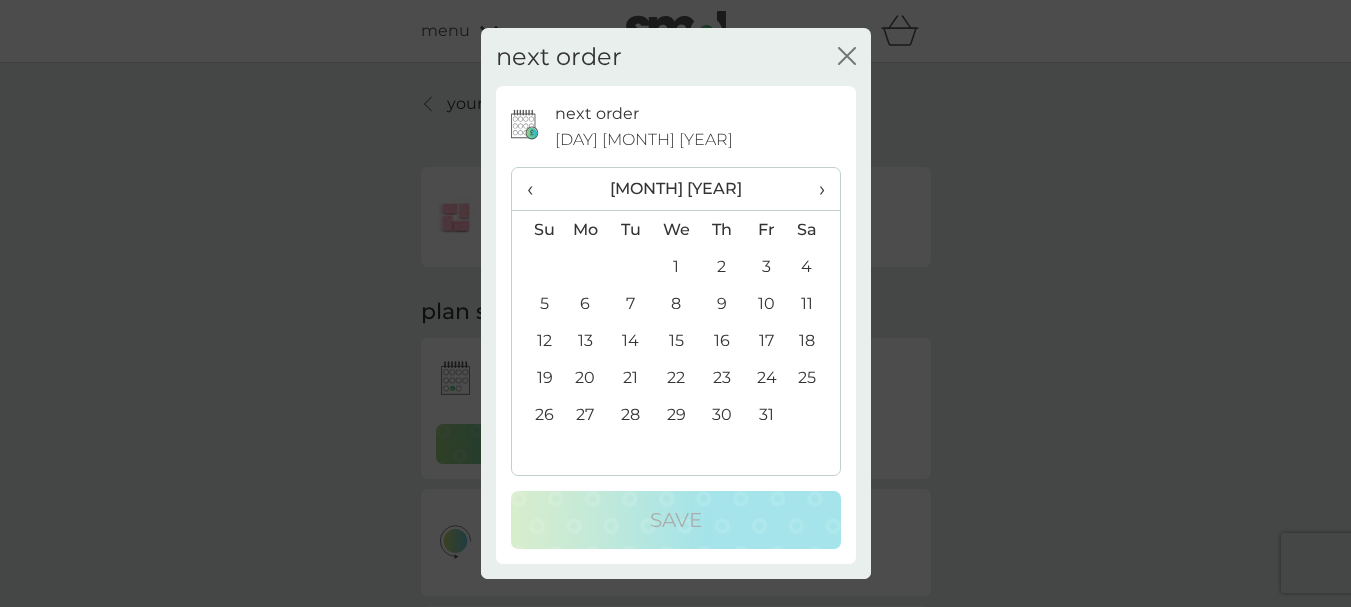 click on "5" at bounding box center (537, 303) 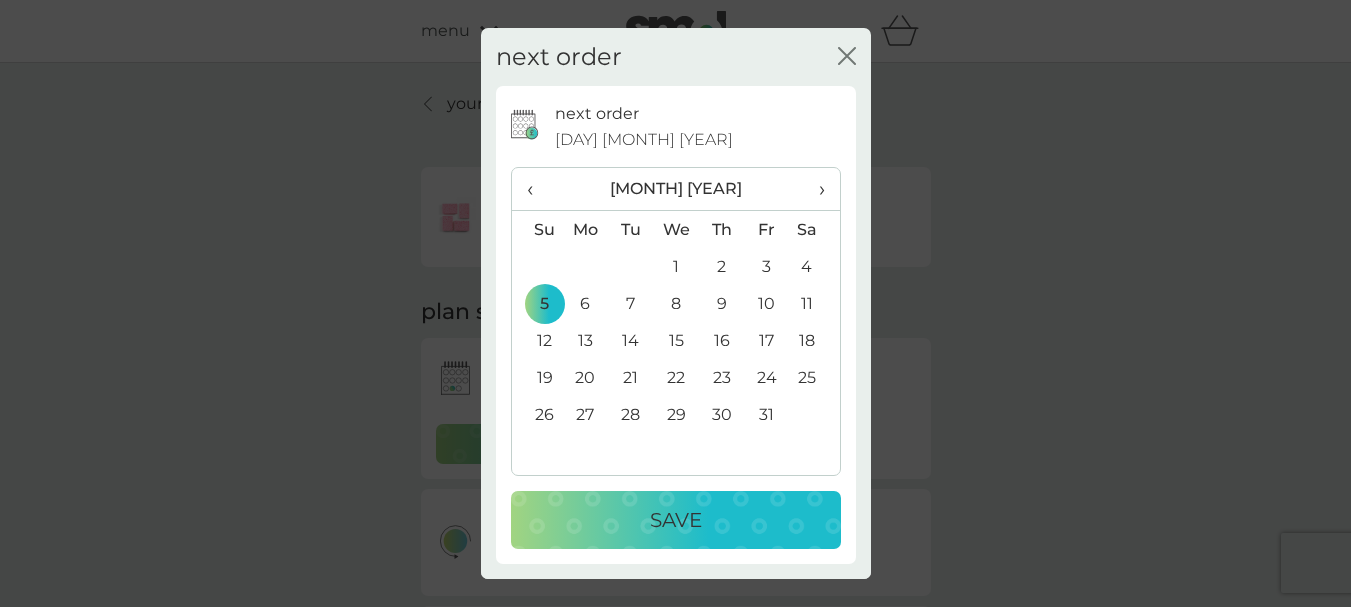 click on "Save" at bounding box center [676, 520] 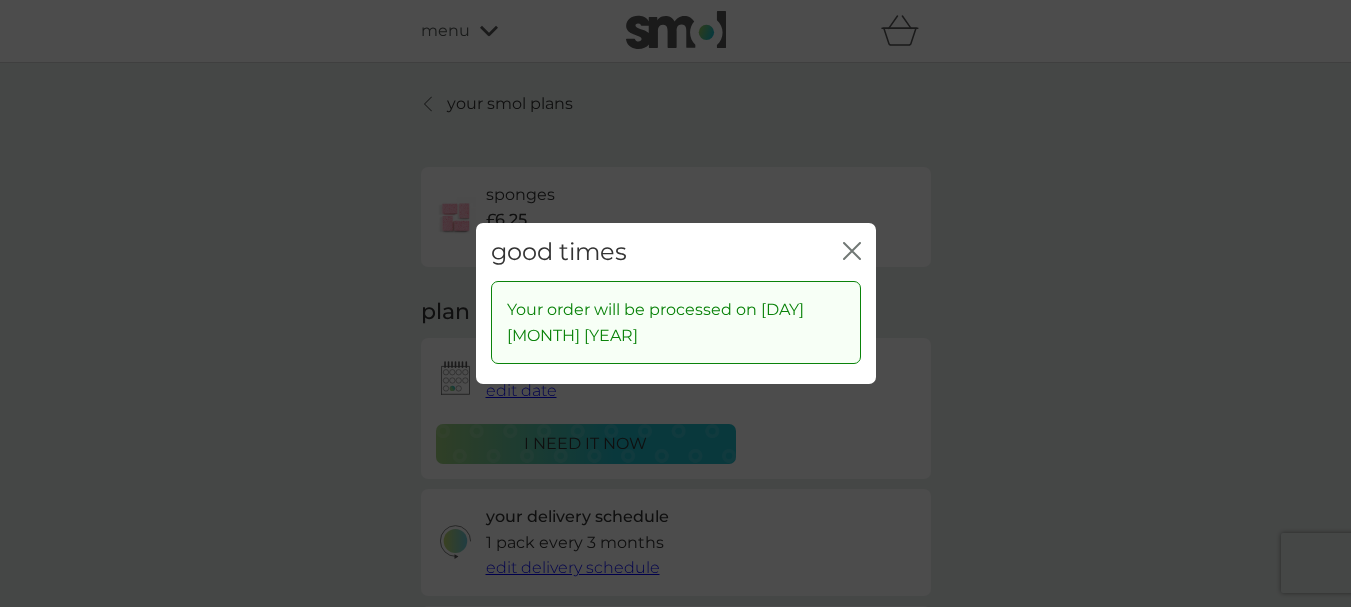 click 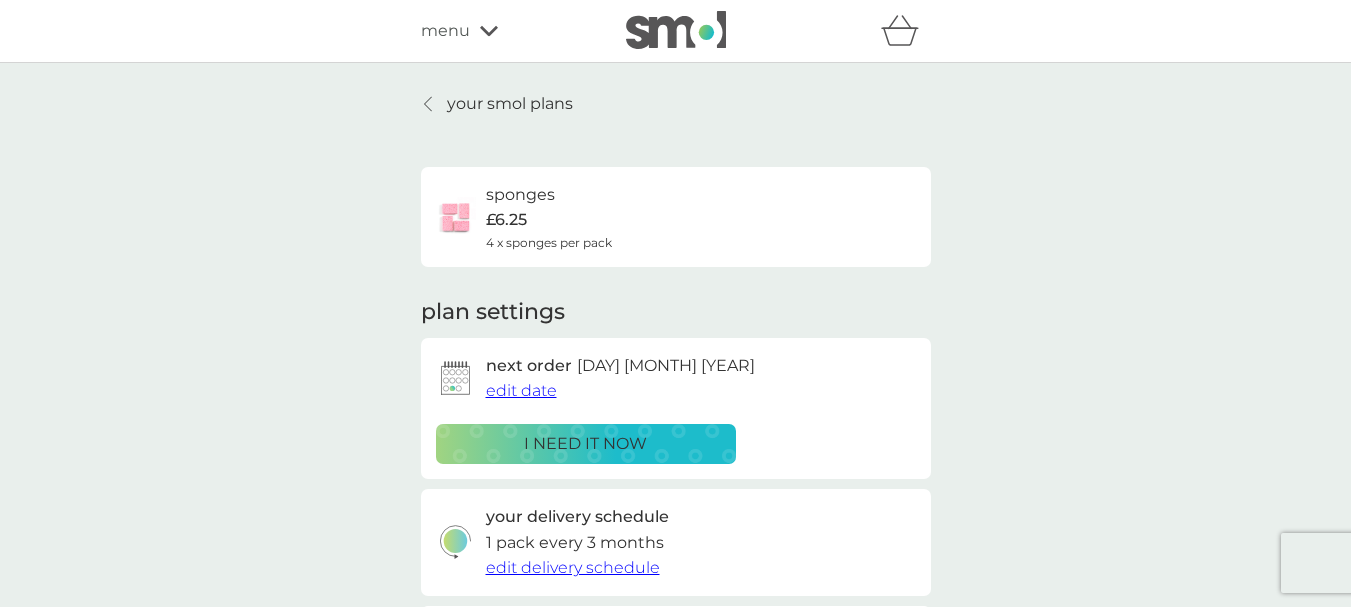 click on "your smol plans" at bounding box center [510, 104] 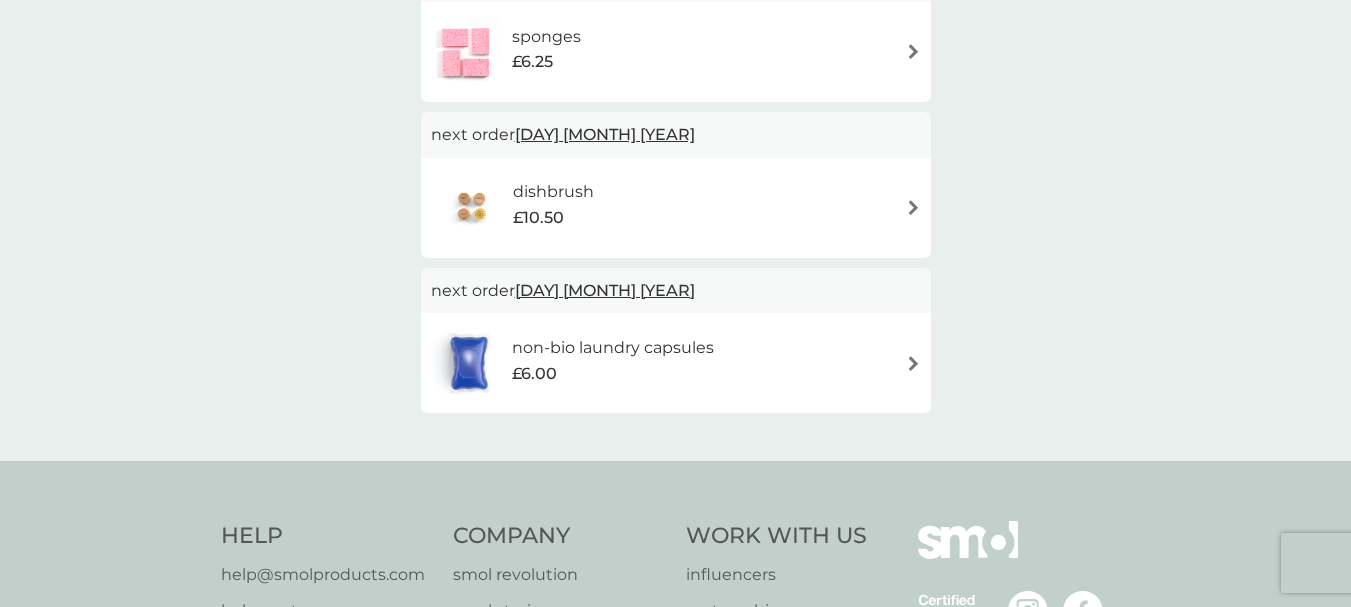 scroll, scrollTop: 781, scrollLeft: 0, axis: vertical 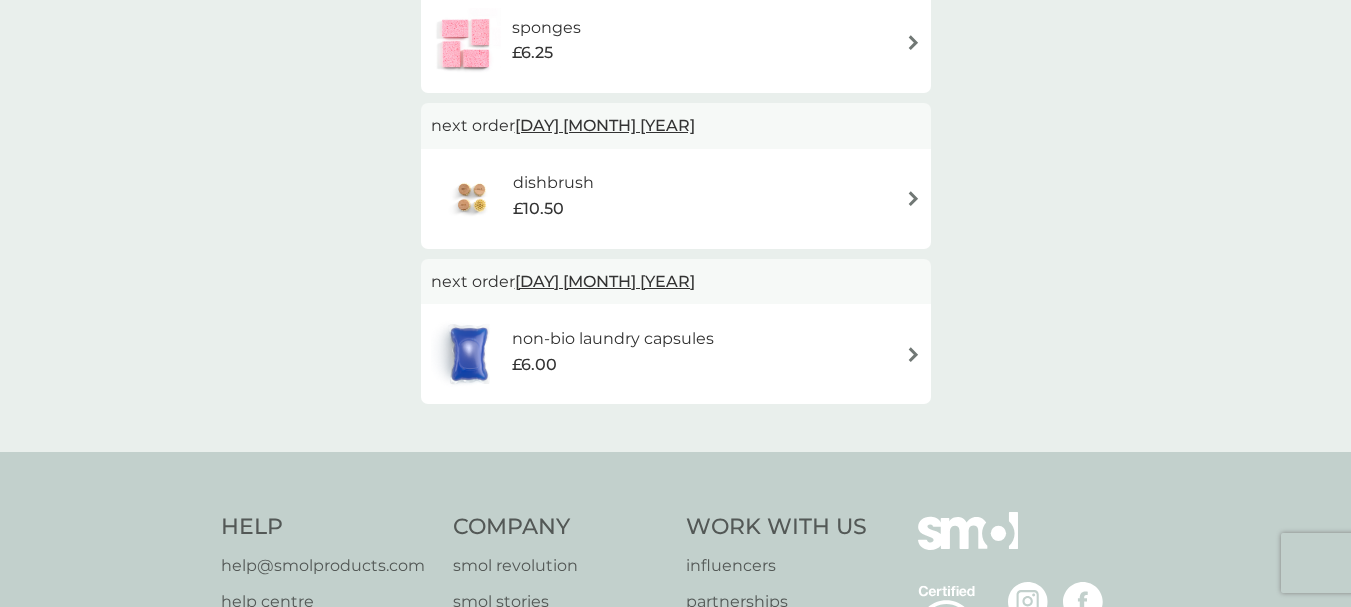 click on "[DAY] [MONTH] [YEAR]" at bounding box center [605, 281] 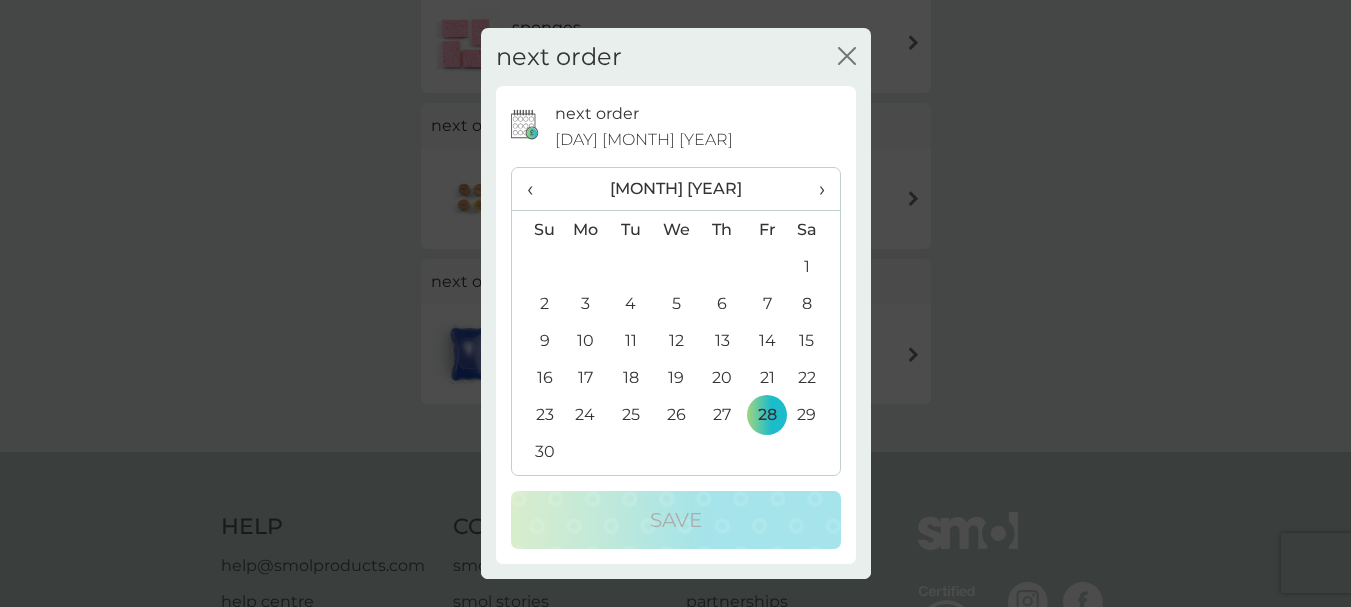 click on "‹" at bounding box center [537, 189] 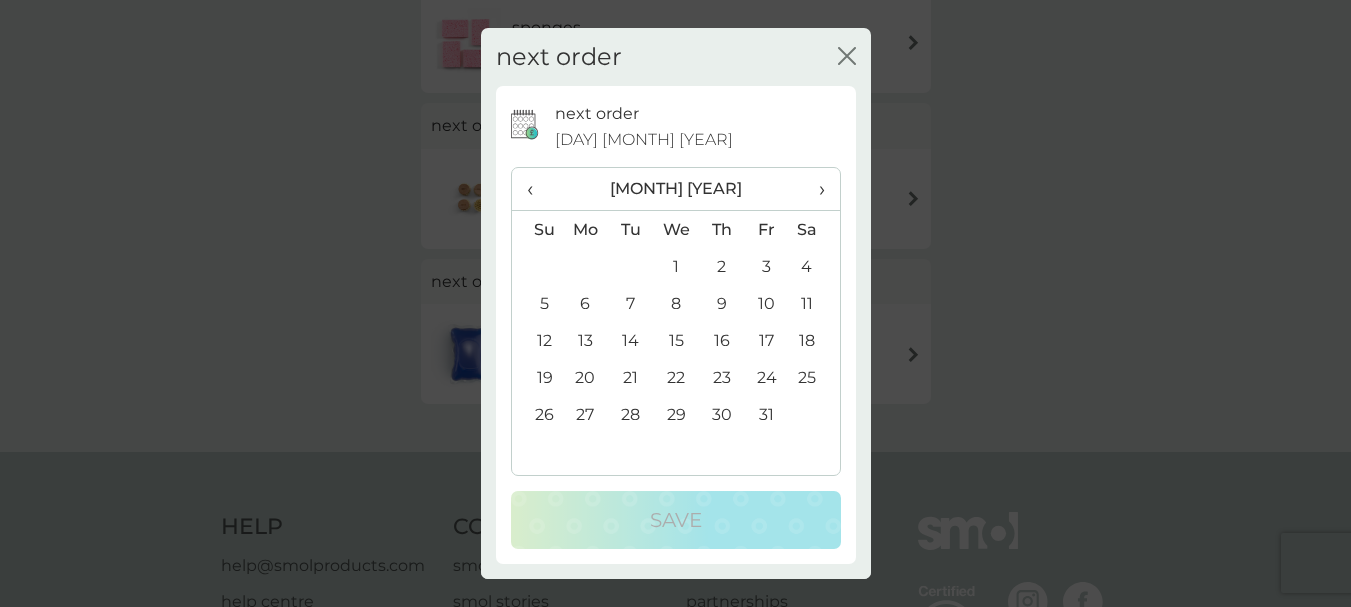 click on "5" at bounding box center (537, 303) 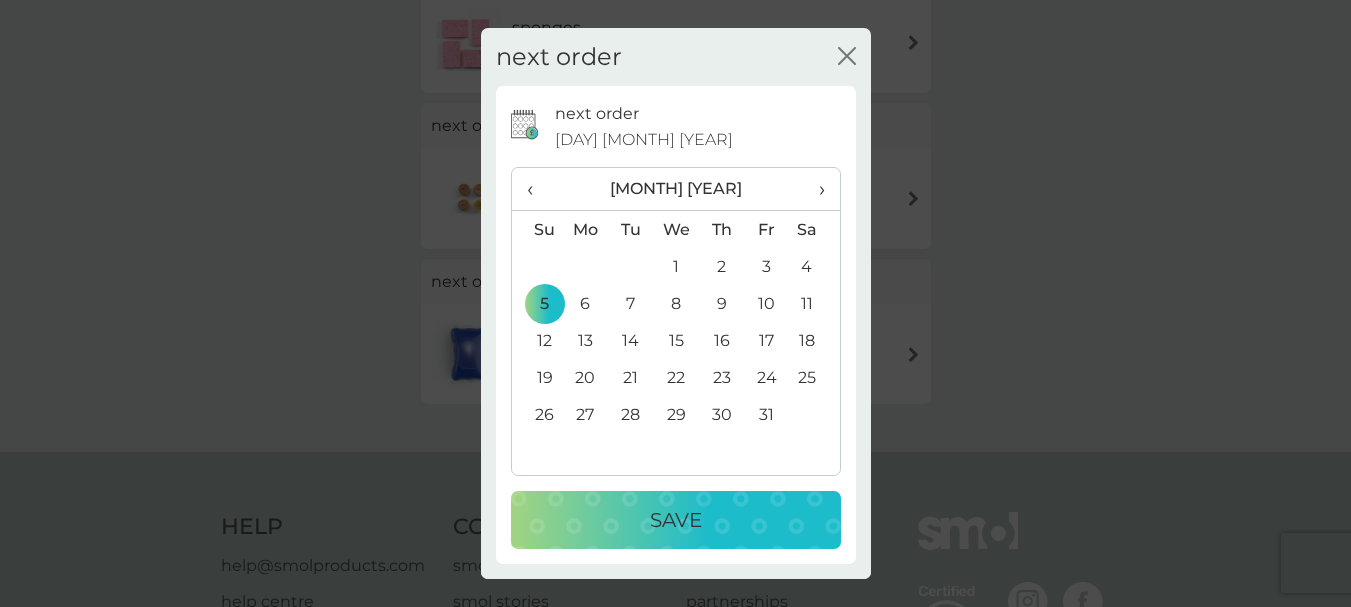 click on "Save" at bounding box center [676, 520] 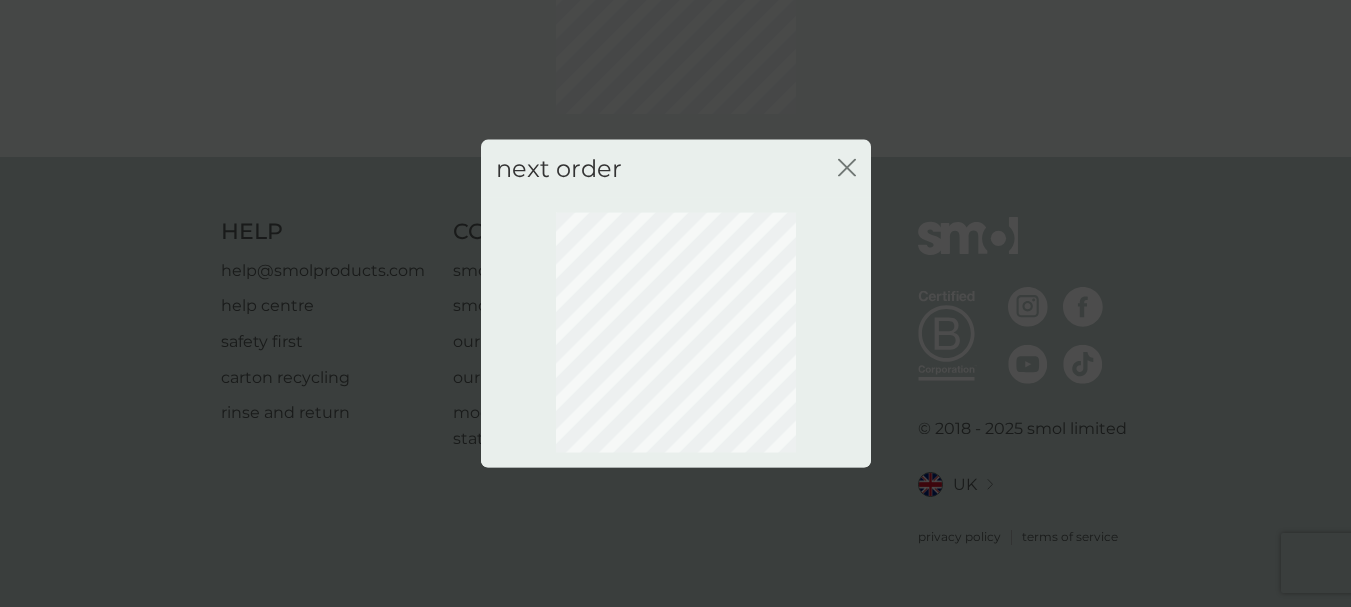 scroll, scrollTop: 232, scrollLeft: 0, axis: vertical 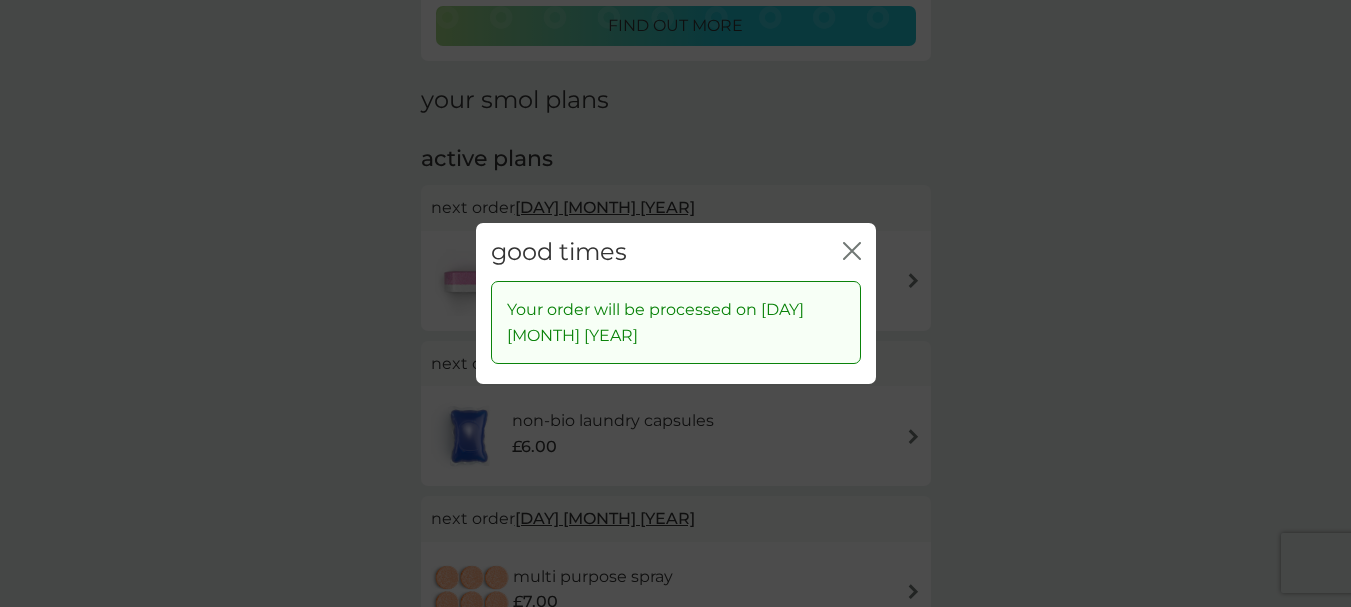 click on "close" 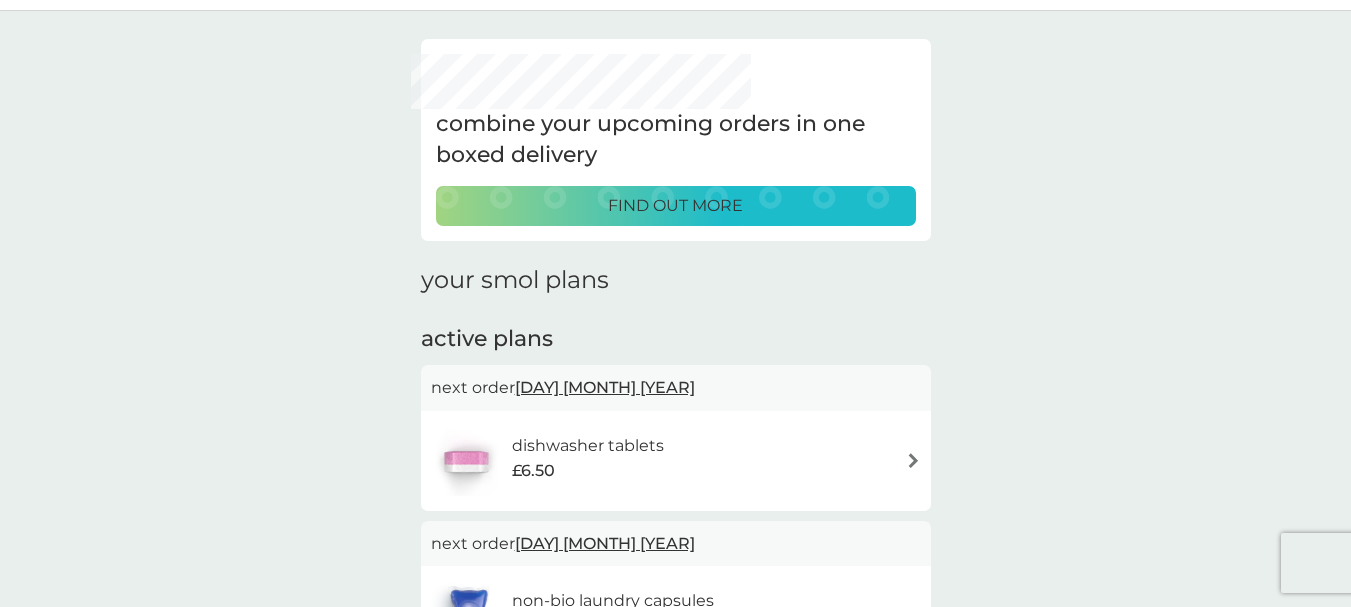 scroll, scrollTop: 0, scrollLeft: 0, axis: both 